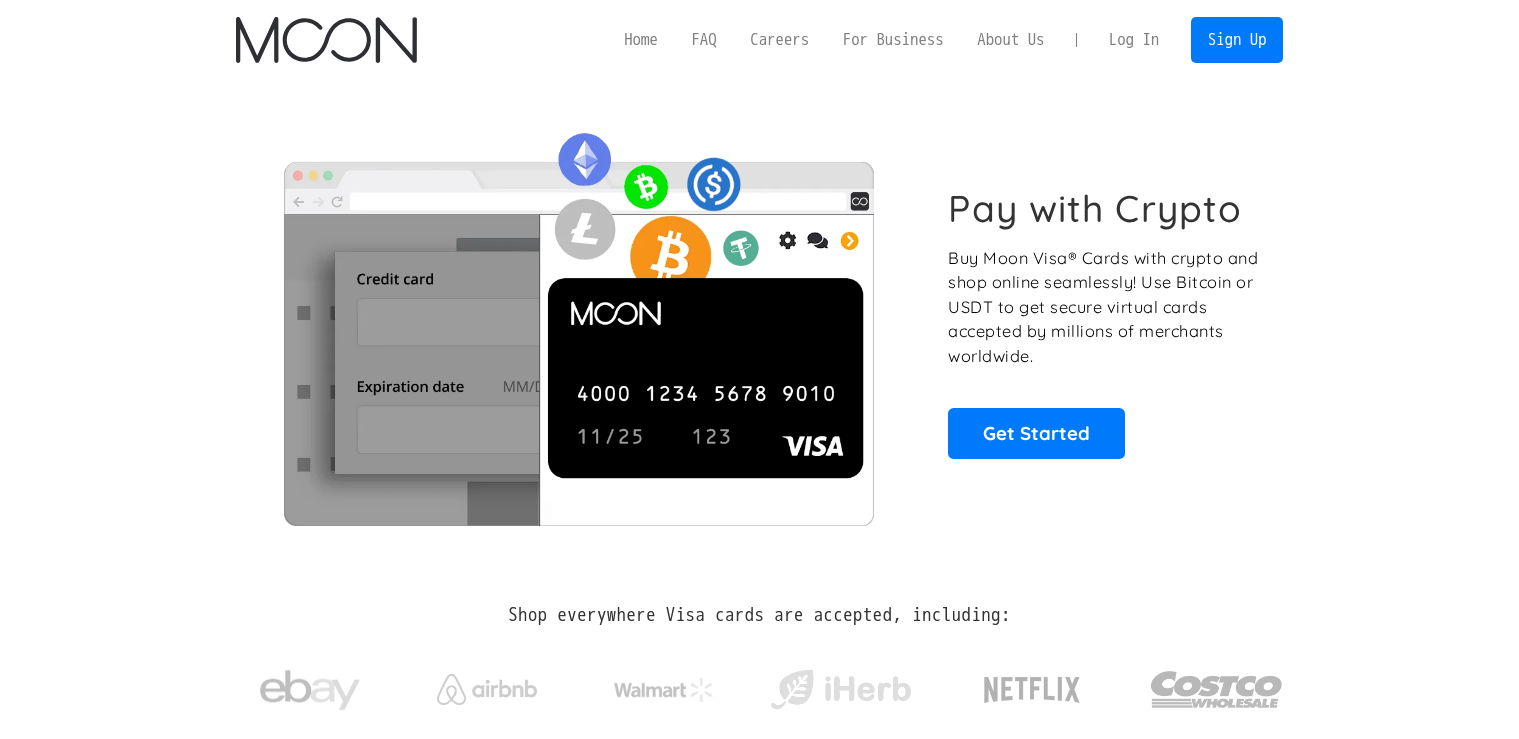 scroll, scrollTop: 0, scrollLeft: 0, axis: both 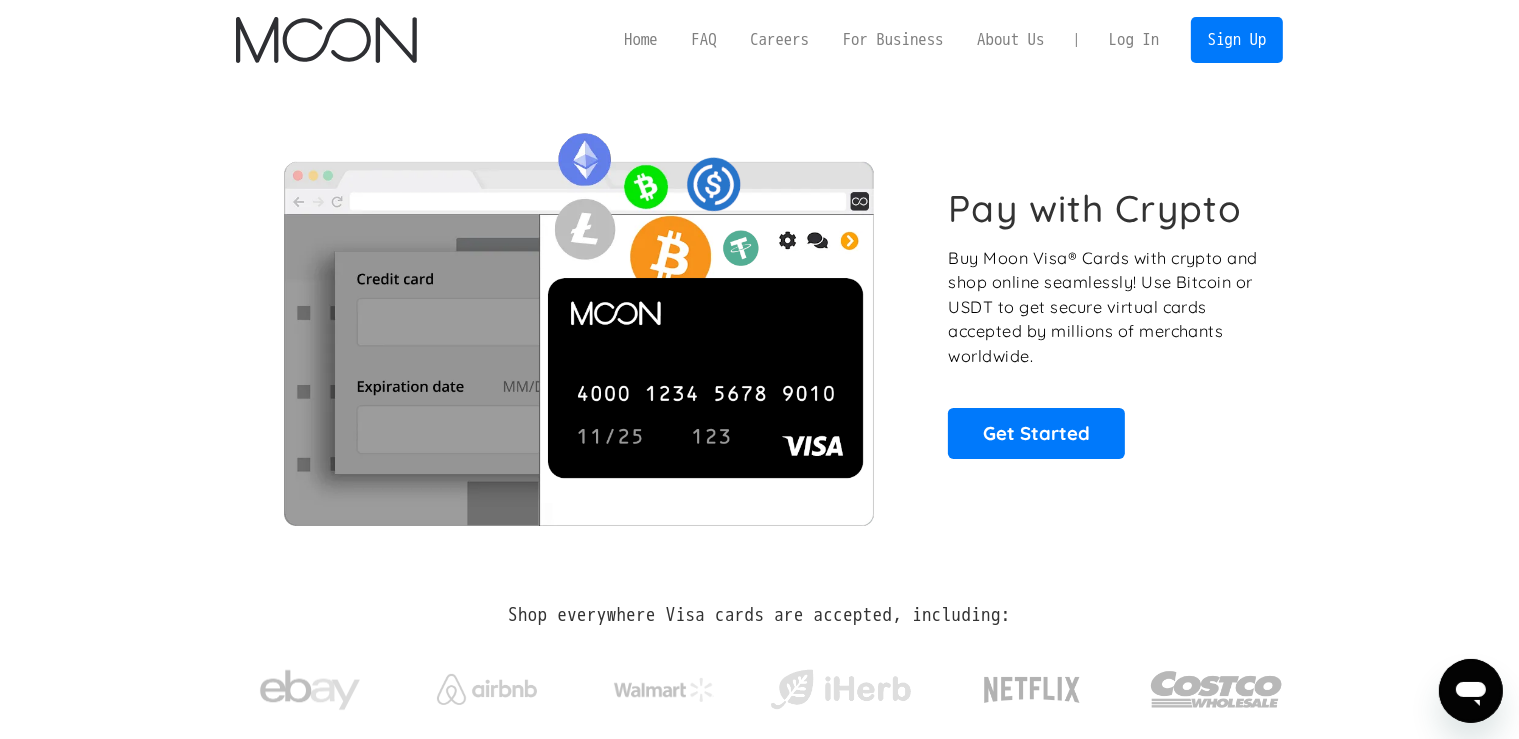 click on "Pay with Crypto Buy Moon Visa® Cards with crypto and shop online seamlessly! Use Bitcoin or USDT to get secure virtual cards accepted by millions of merchants worldwide. Get Started" at bounding box center (759, 322) 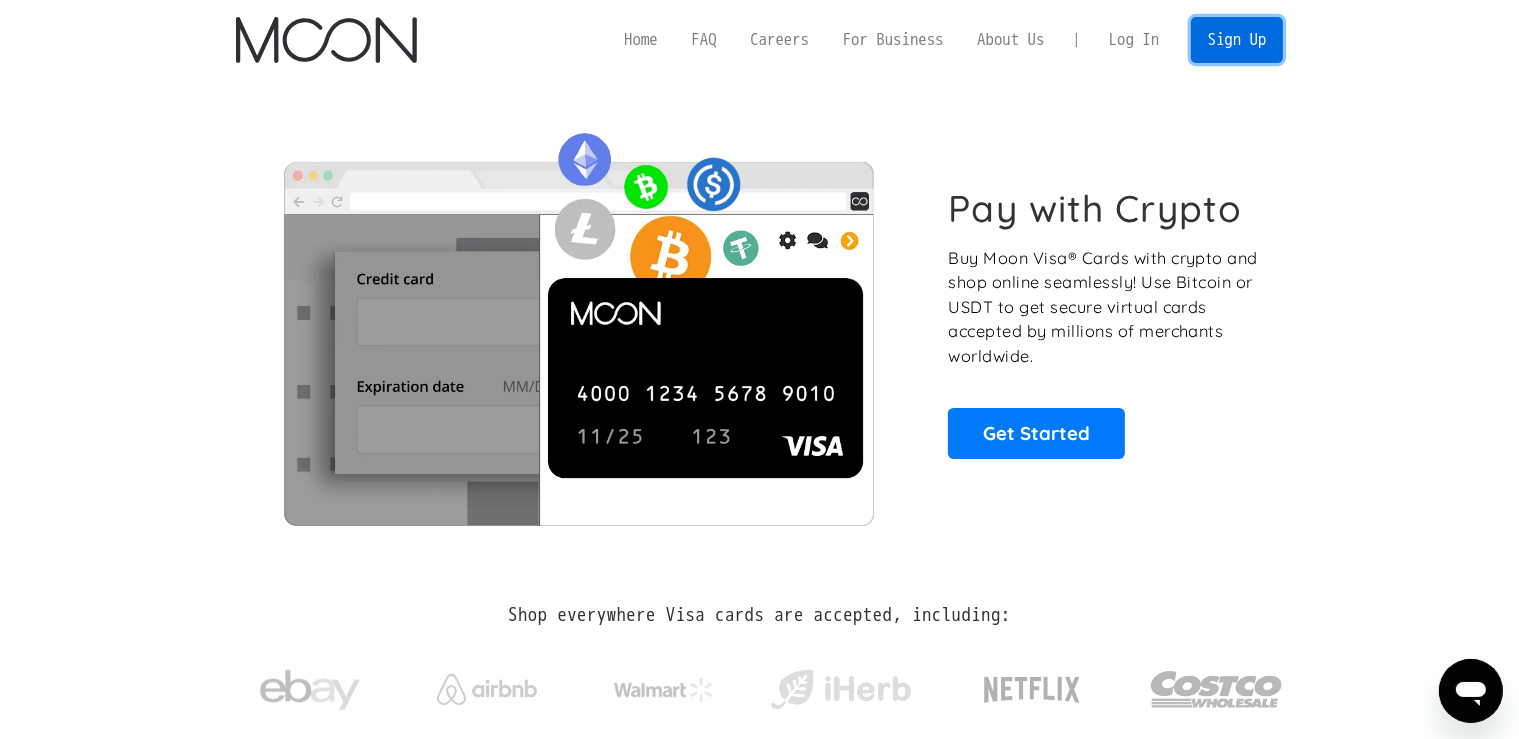 click on "Sign Up" at bounding box center [1237, 39] 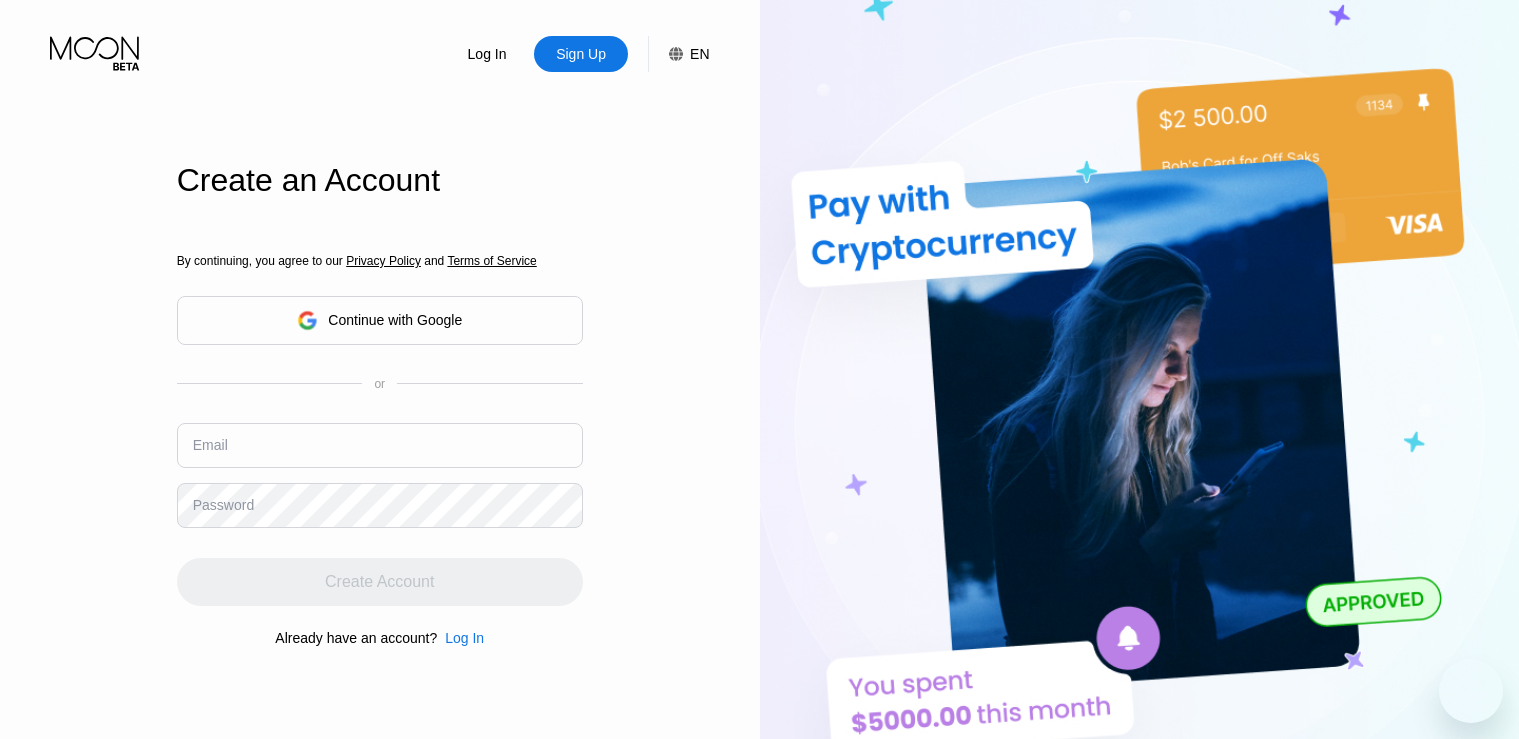 scroll, scrollTop: 0, scrollLeft: 0, axis: both 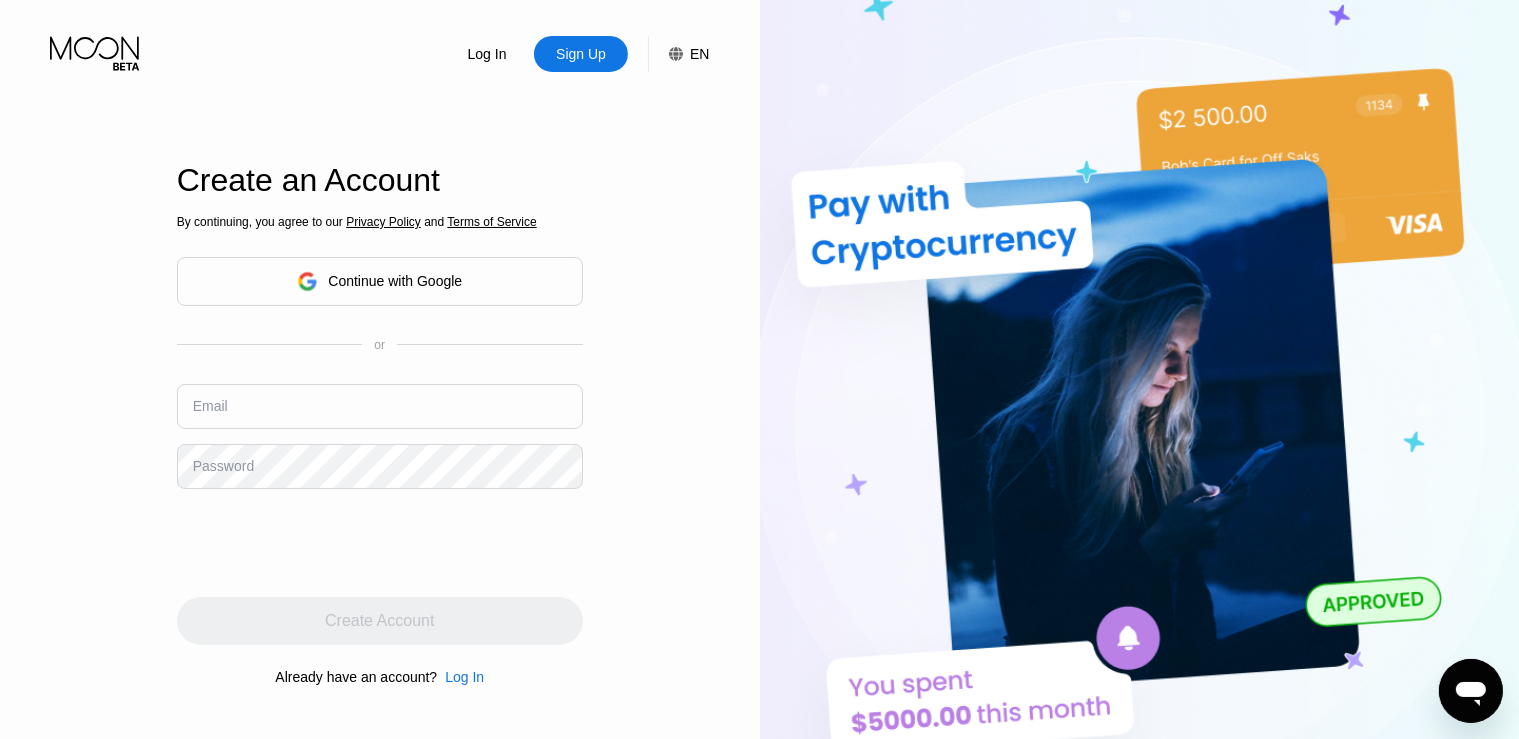 click on "Log In Sign Up EN Language English Save Create an Account By continuing, you agree to our   Privacy Policy   and   Terms of Service Continue with Google or Email Password Create Account Already have an account? Log In" at bounding box center [380, 406] 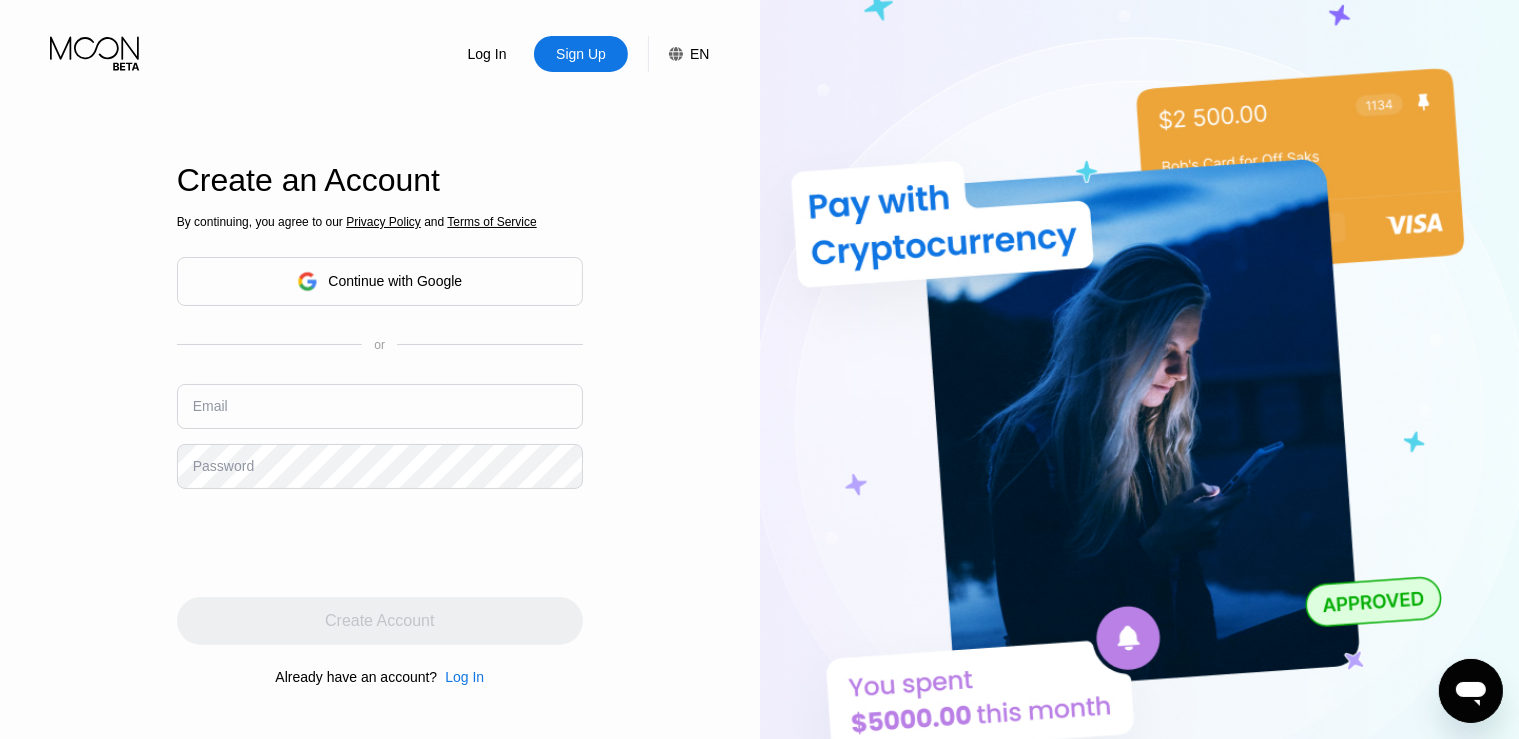 drag, startPoint x: 0, startPoint y: 322, endPoint x: 121, endPoint y: 378, distance: 133.33041 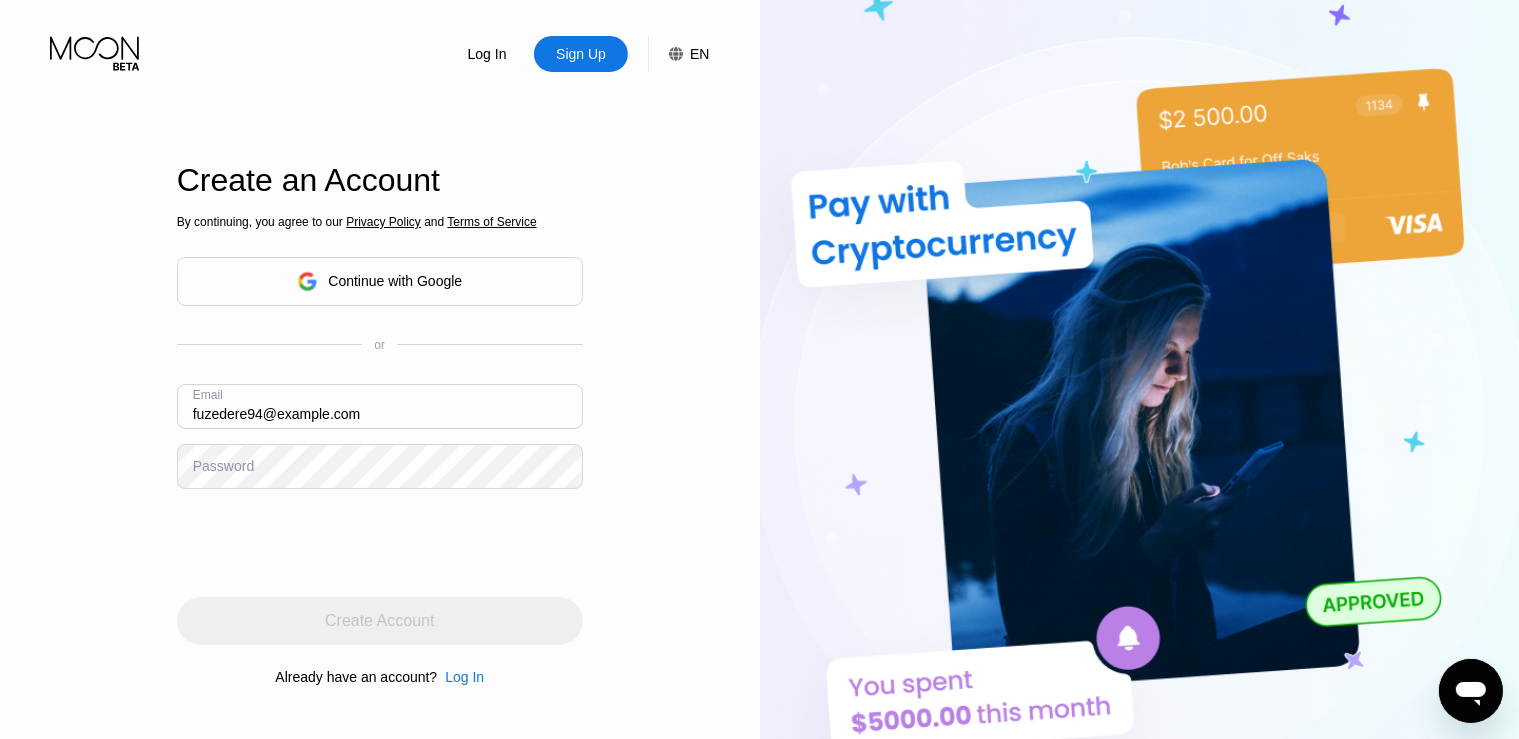 type on "[EMAIL]" 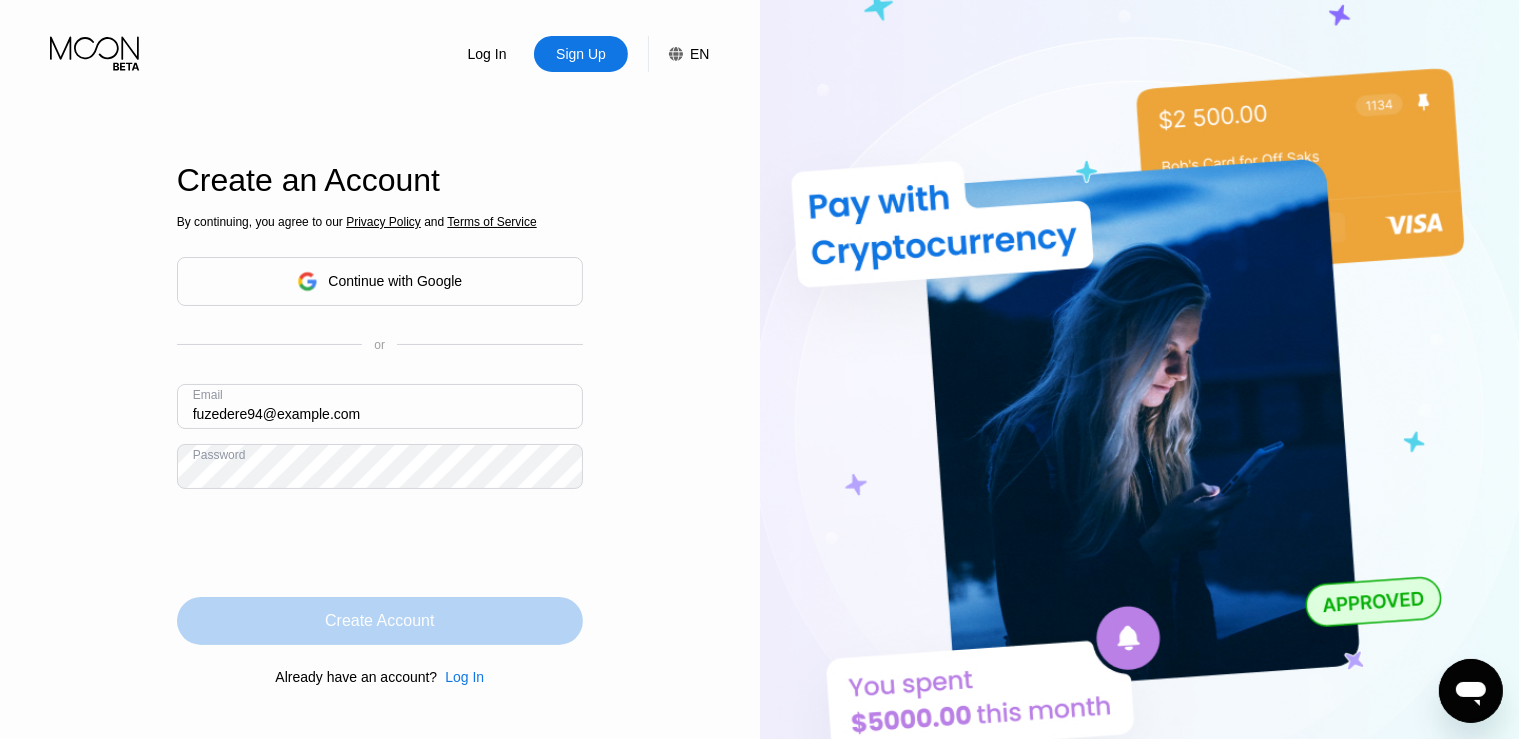 click on "Create Account" at bounding box center (380, 621) 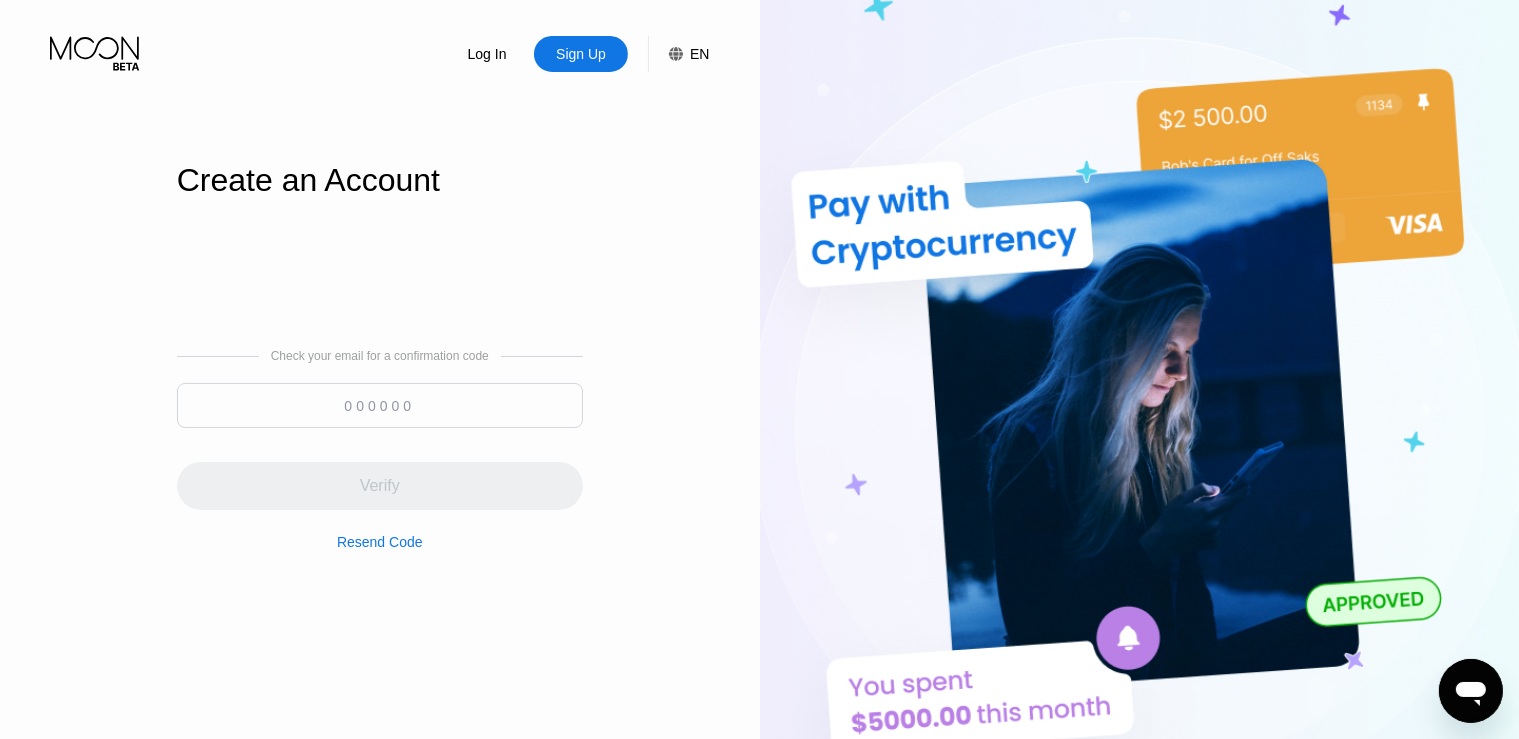 click at bounding box center [380, 405] 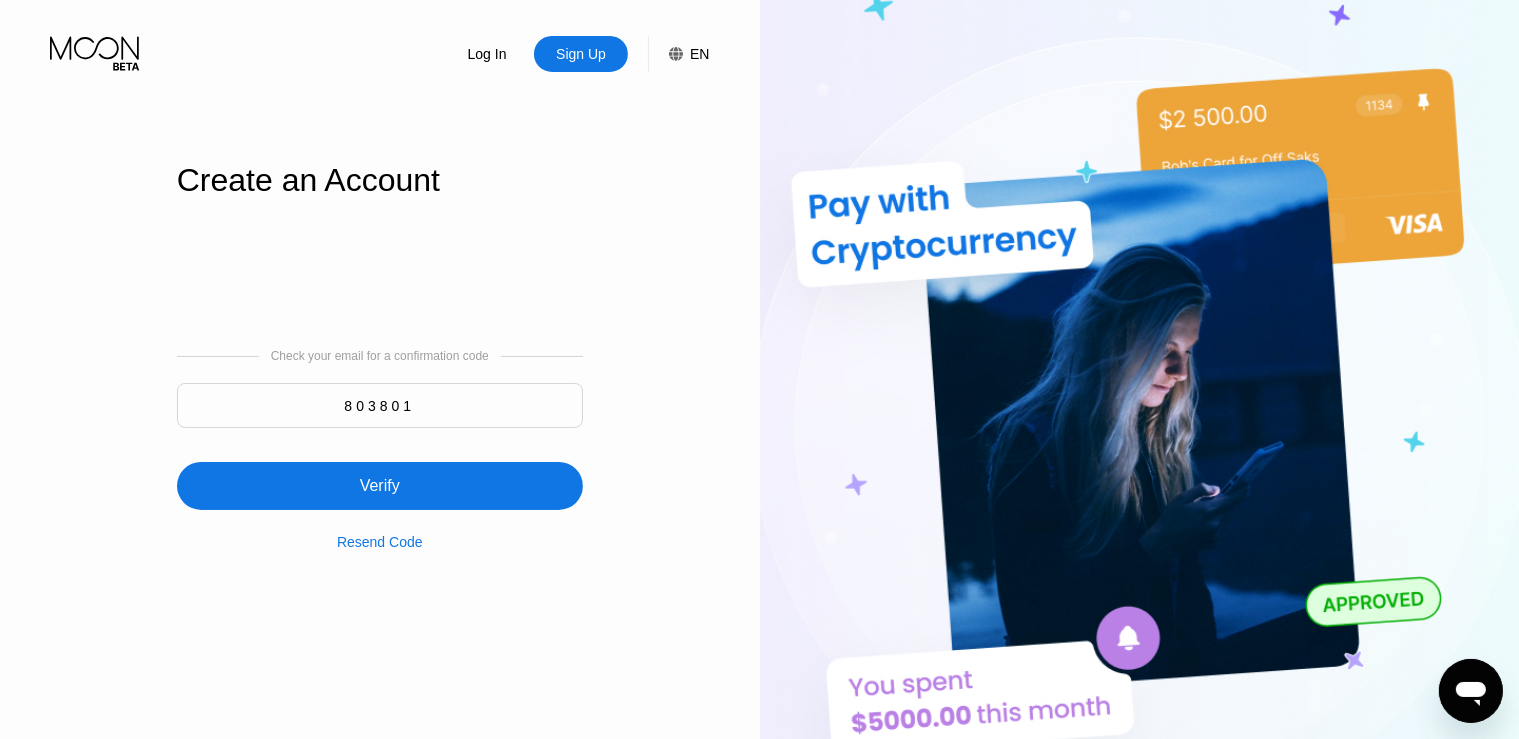 type on "803801" 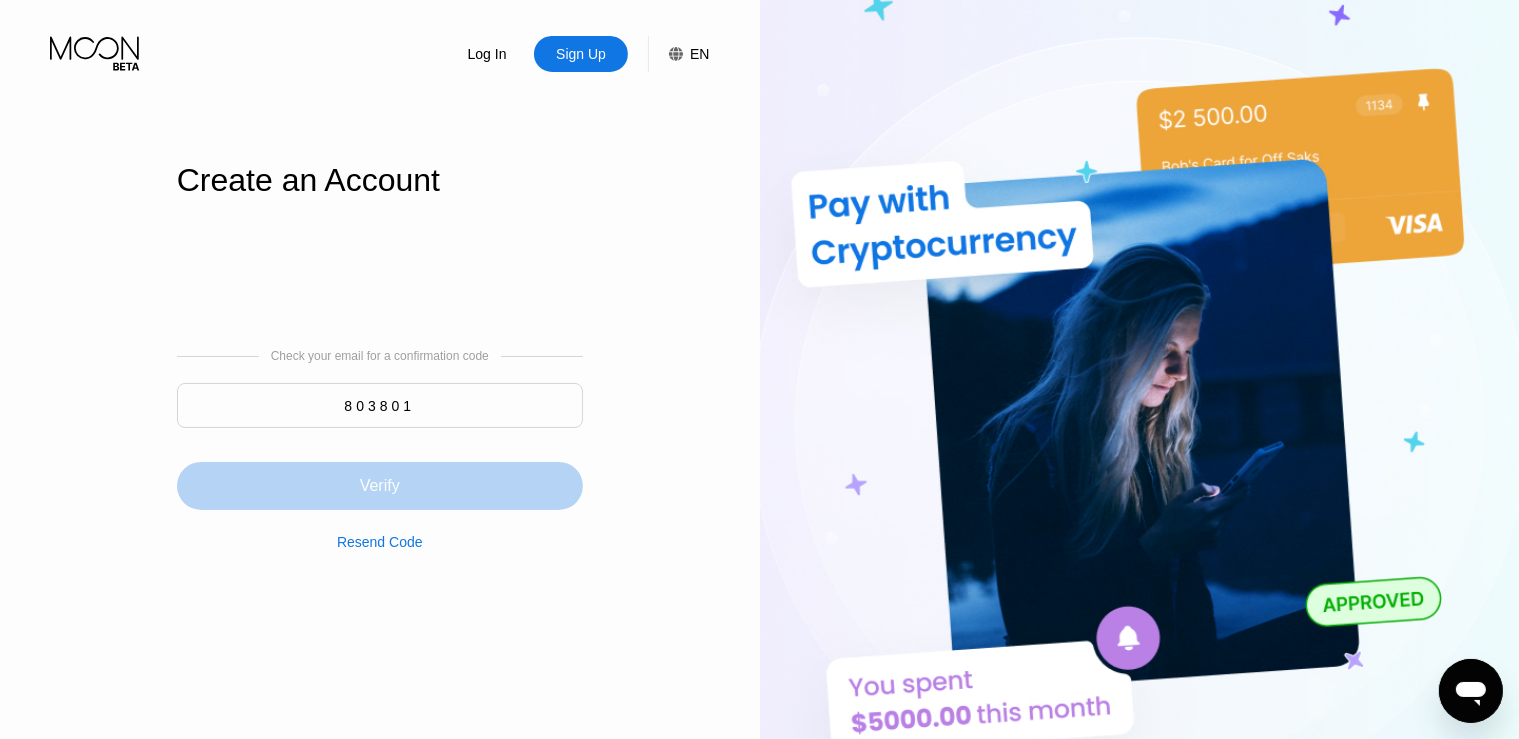 click on "Verify" at bounding box center (380, 486) 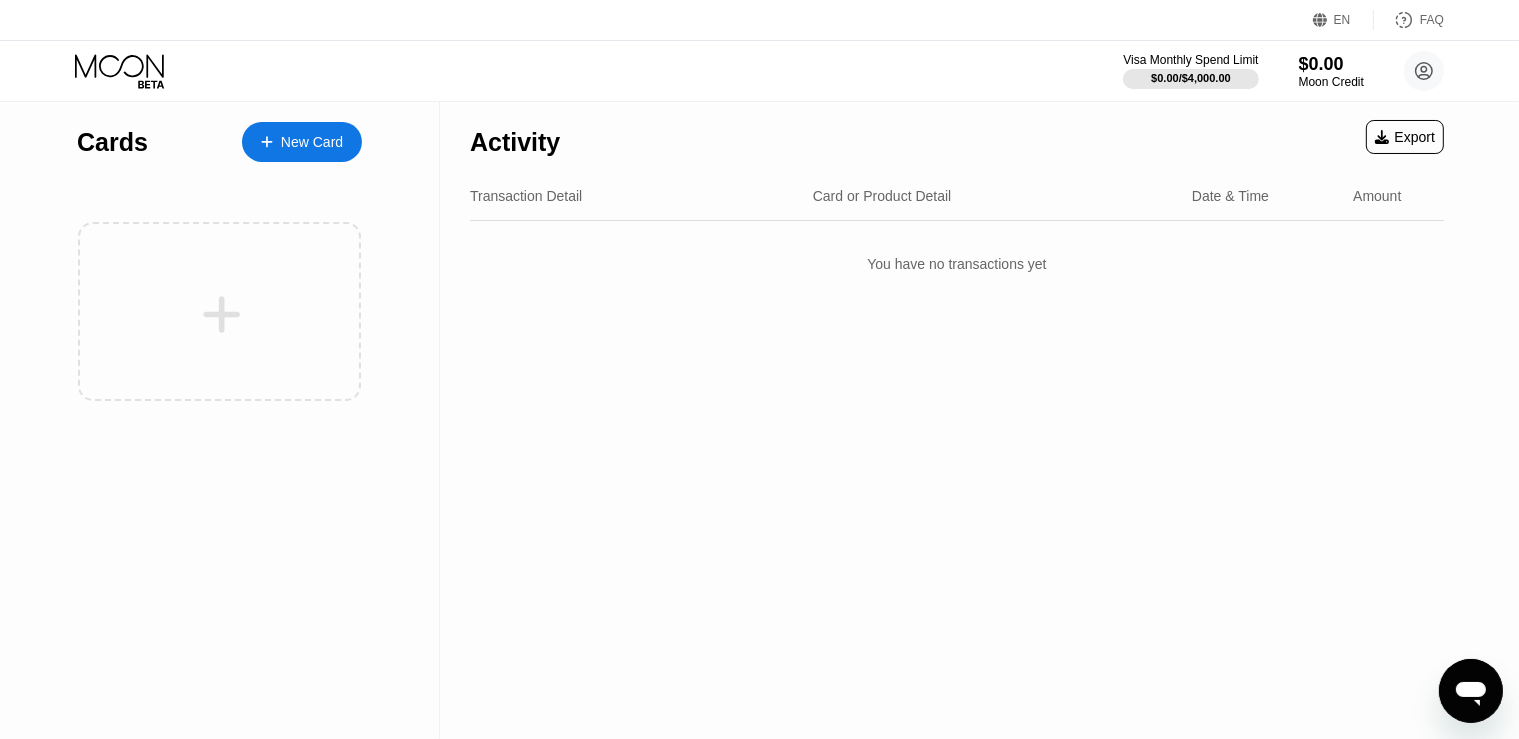 click on "Cards    New Card" at bounding box center (220, 420) 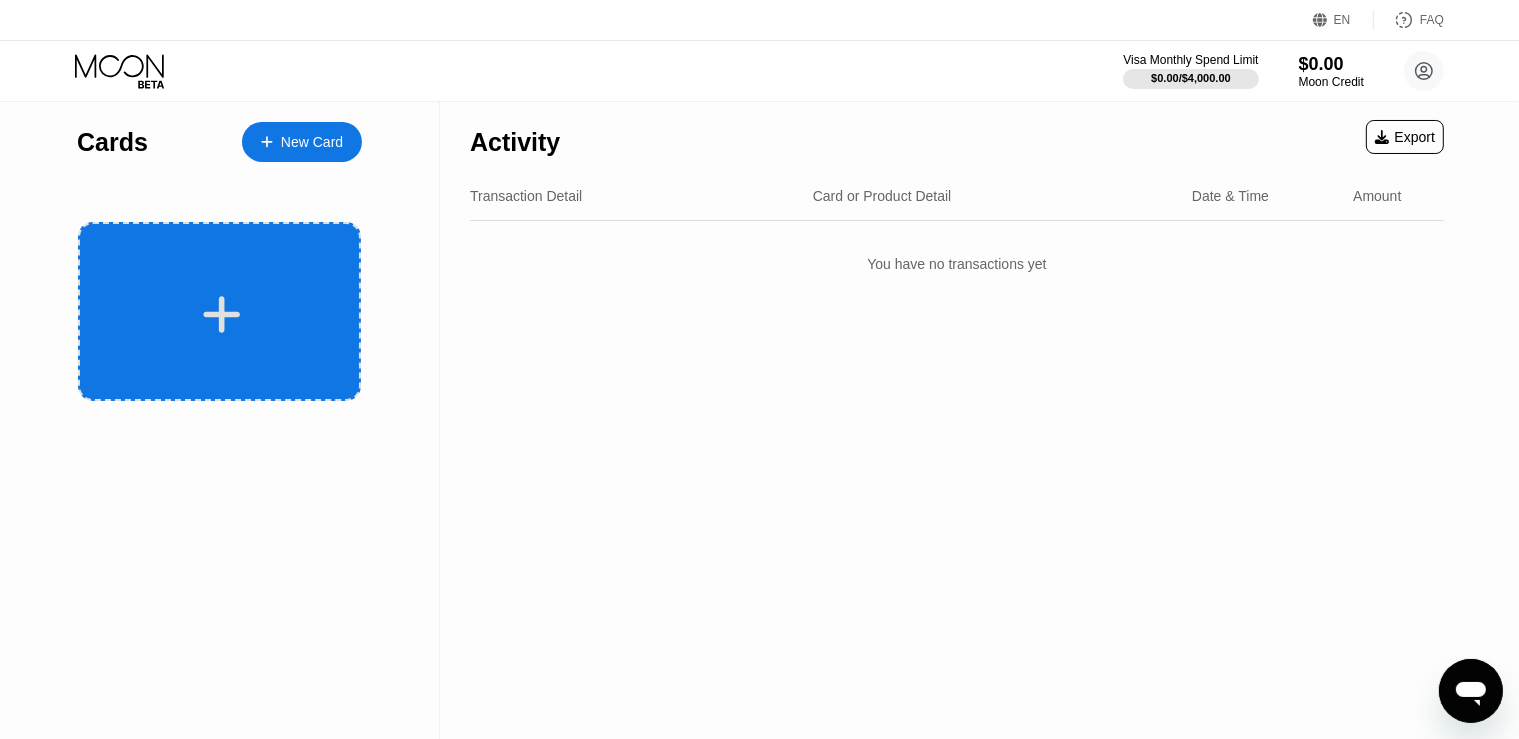 click at bounding box center [222, 314] 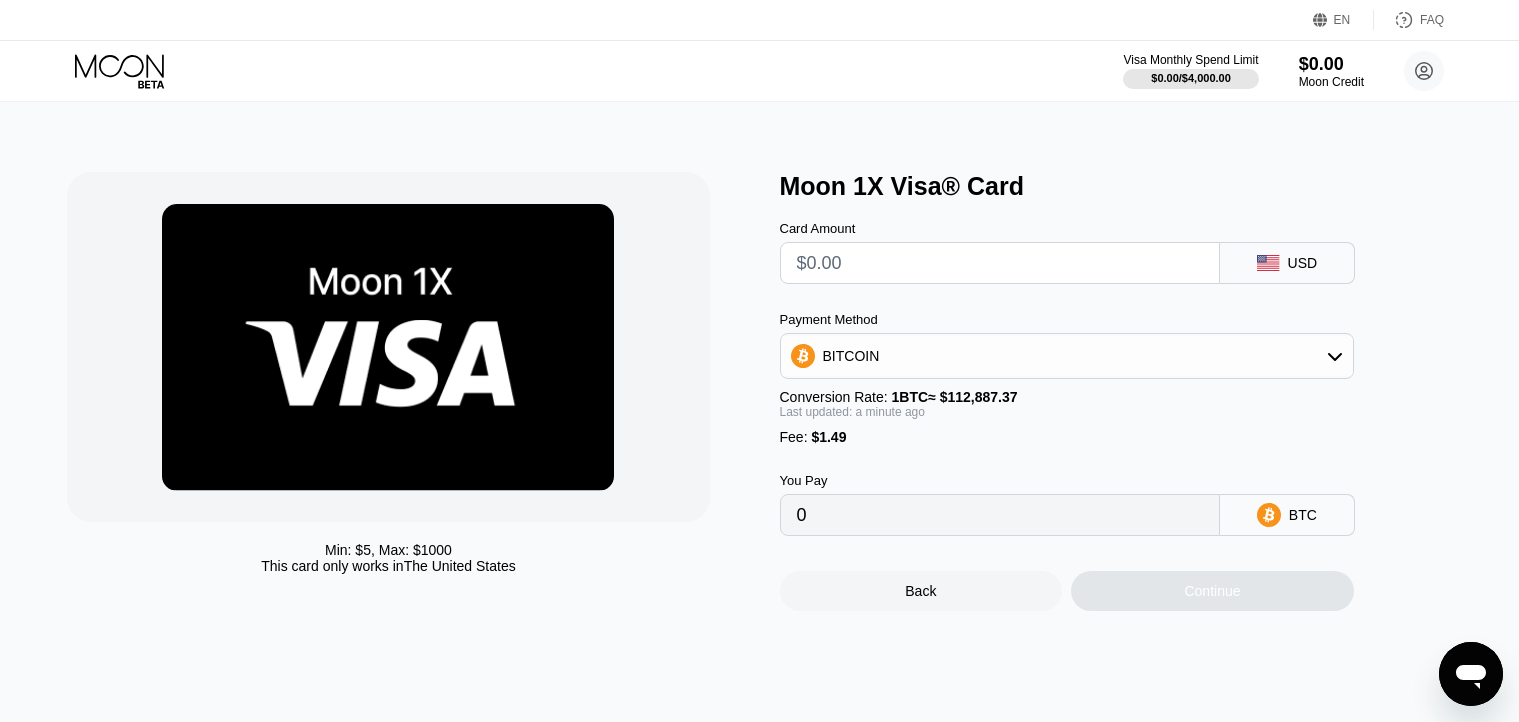 scroll, scrollTop: 0, scrollLeft: 0, axis: both 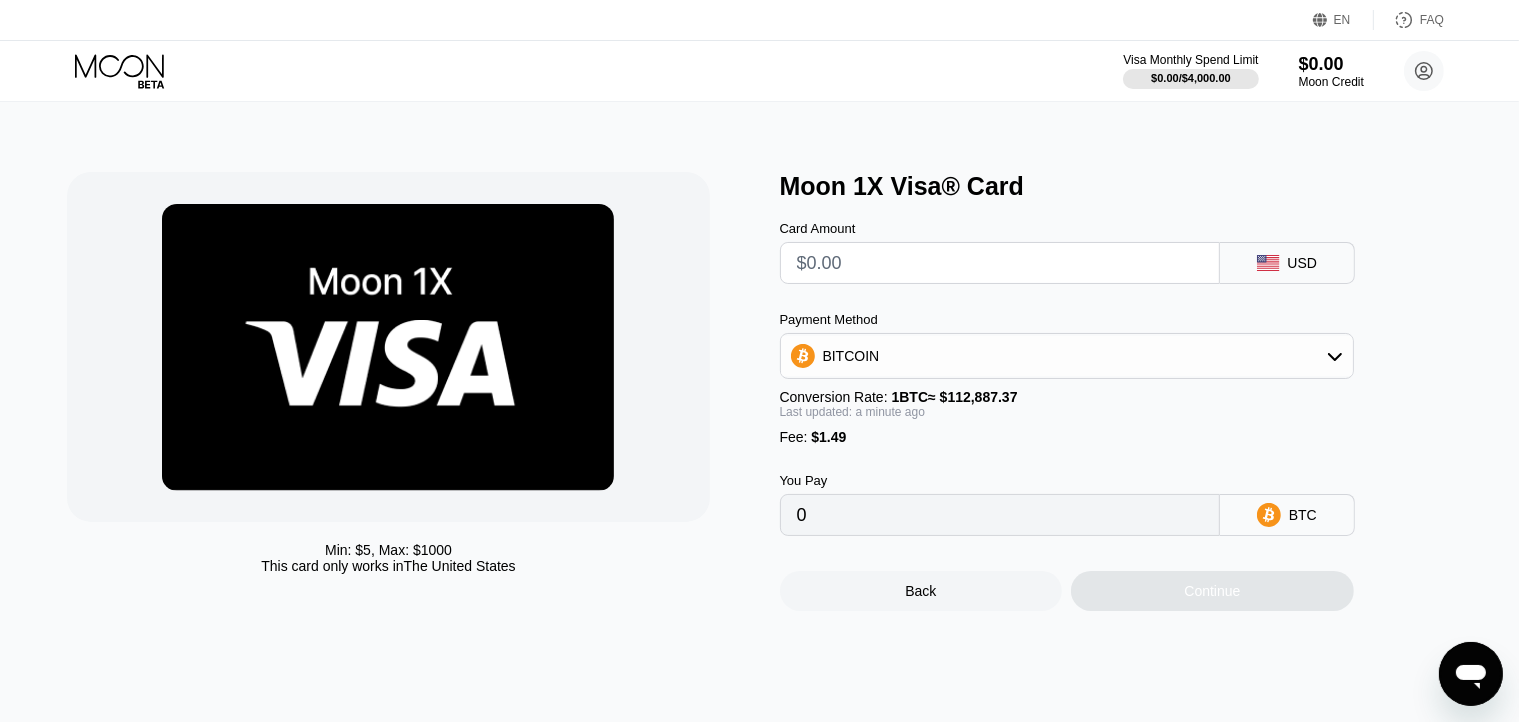 click on "Min: $ 5 , Max: $ 1000 This card only works in [COUNTRY] Moon 1X Visa® Card Card Amount USD Payment Method BITCOIN Conversion Rate: 1 BTC ≈ $112,887.37 Last updated: a minute ago Fee : $1.49 You Pay 0 BTC Back Continue" at bounding box center [760, 412] 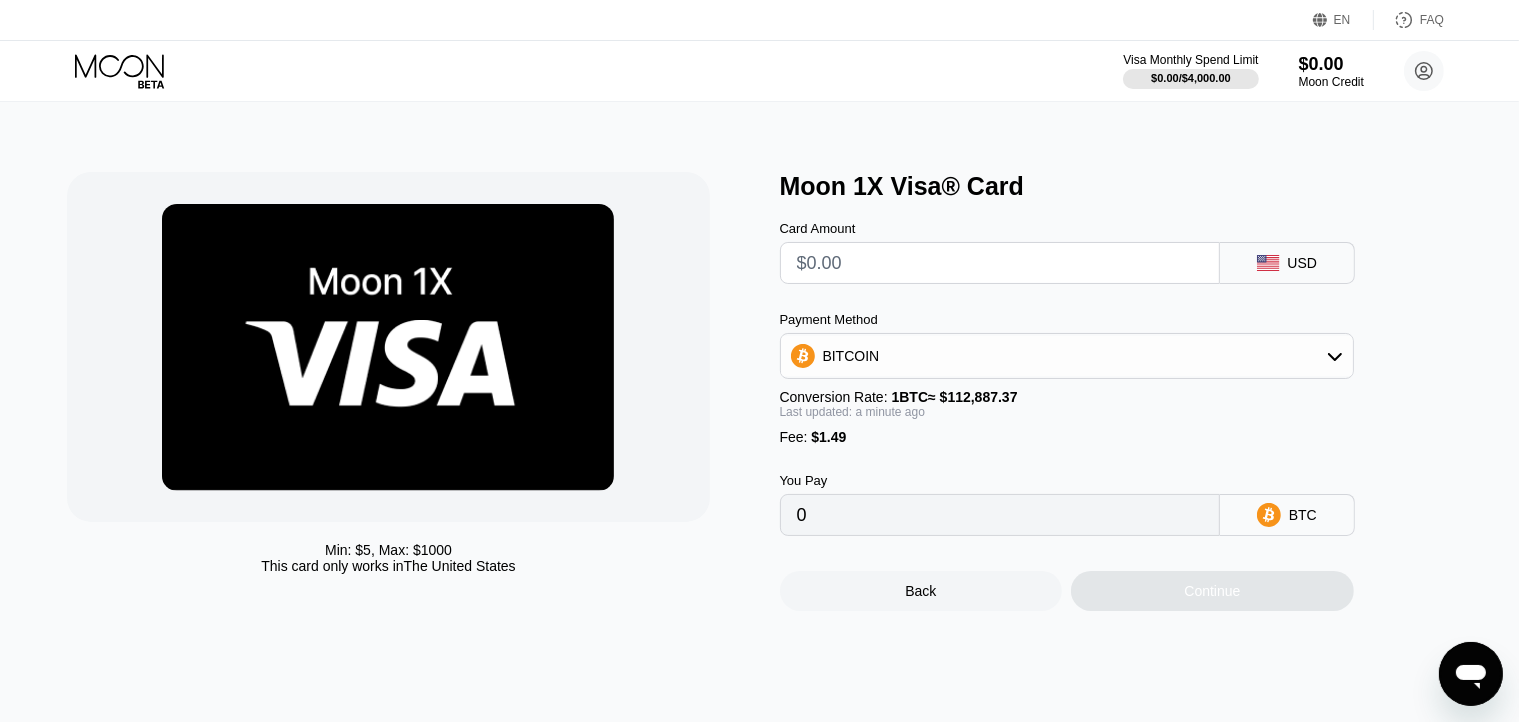 click on "Min: $ 5 , Max: $ 1000 This card only works in [COUNTRY] Moon 1X Visa® Card Card Amount USD Payment Method BITCOIN Conversion Rate: 1 BTC ≈ $112,887.37 Last updated: a minute ago Fee : $1.49 You Pay 0 BTC Back Continue" at bounding box center [760, 412] 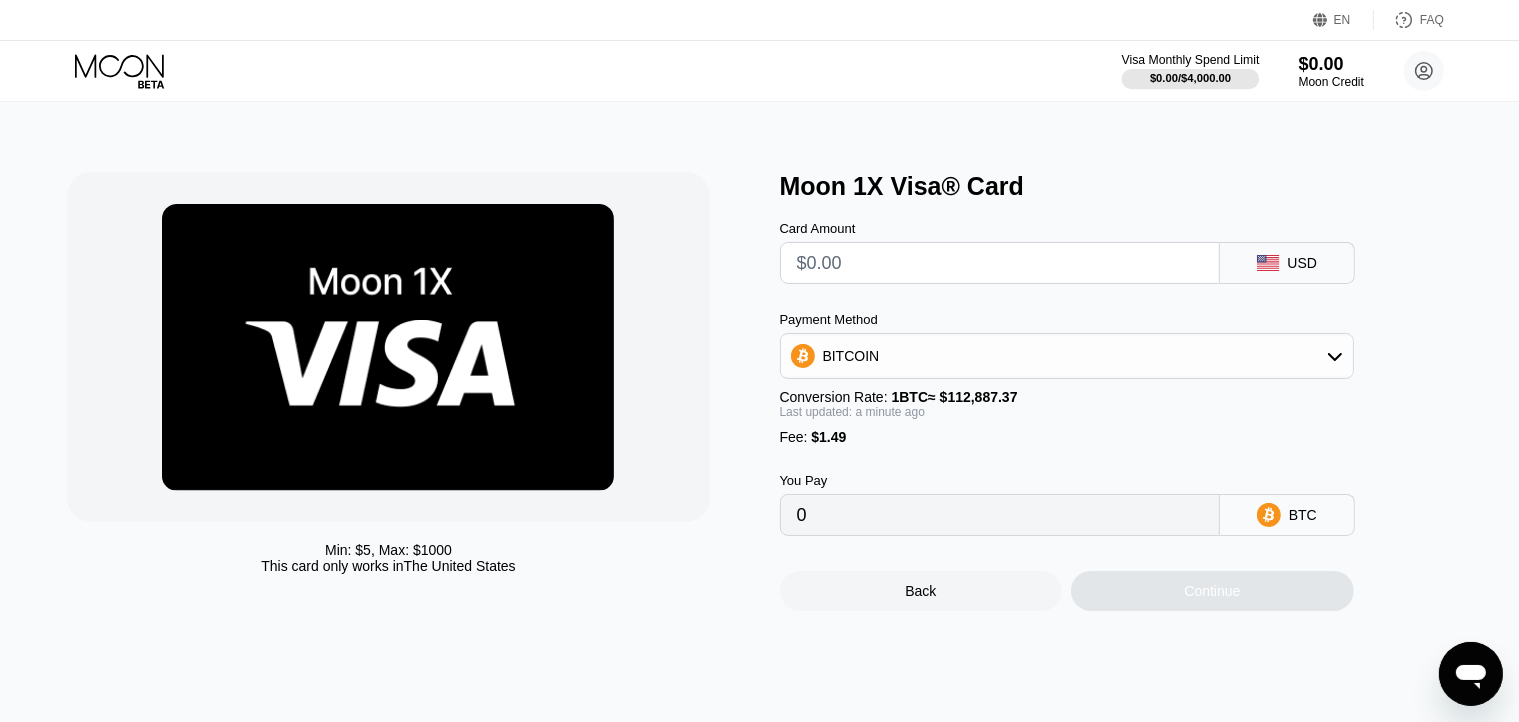 click on "$0.00 / $4,000.00" at bounding box center [1190, 78] 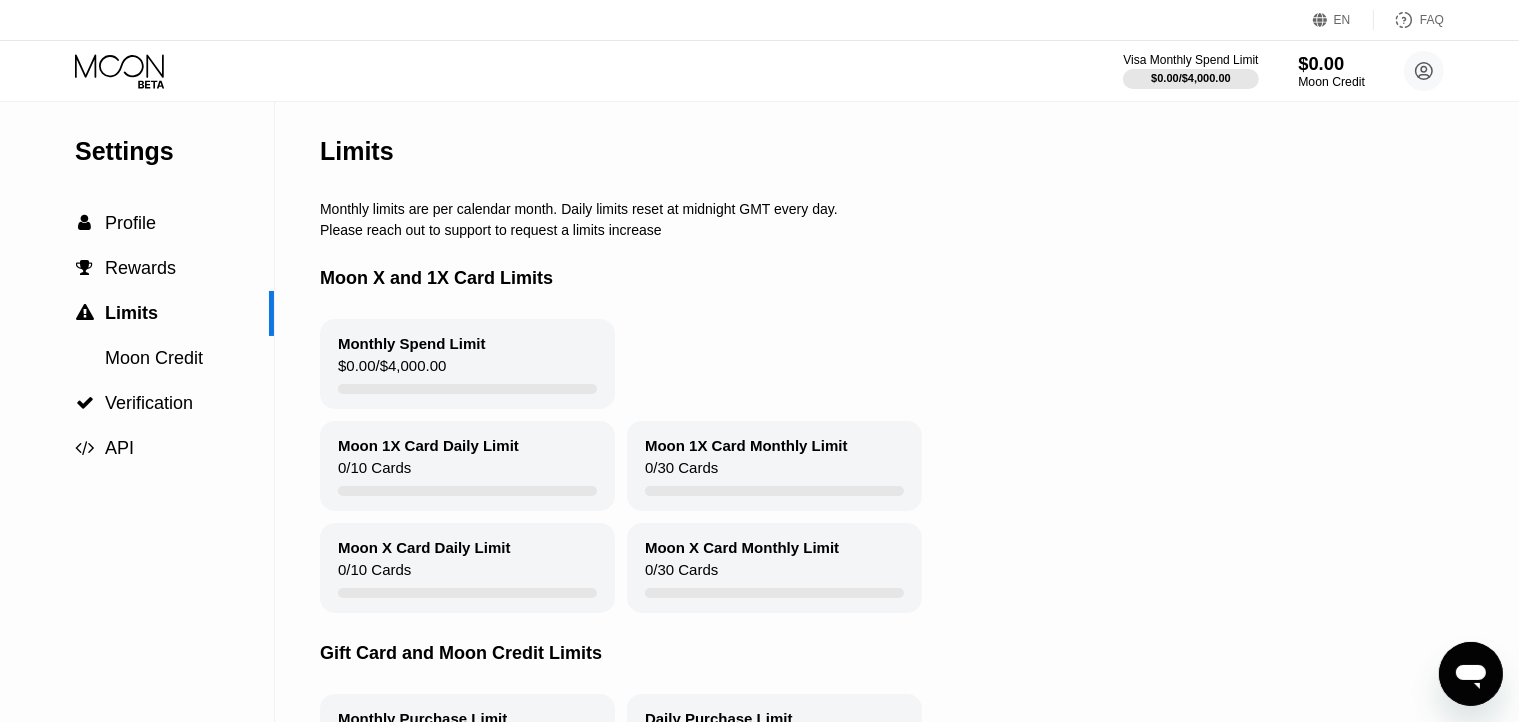 click on "$0.00" at bounding box center (1331, 63) 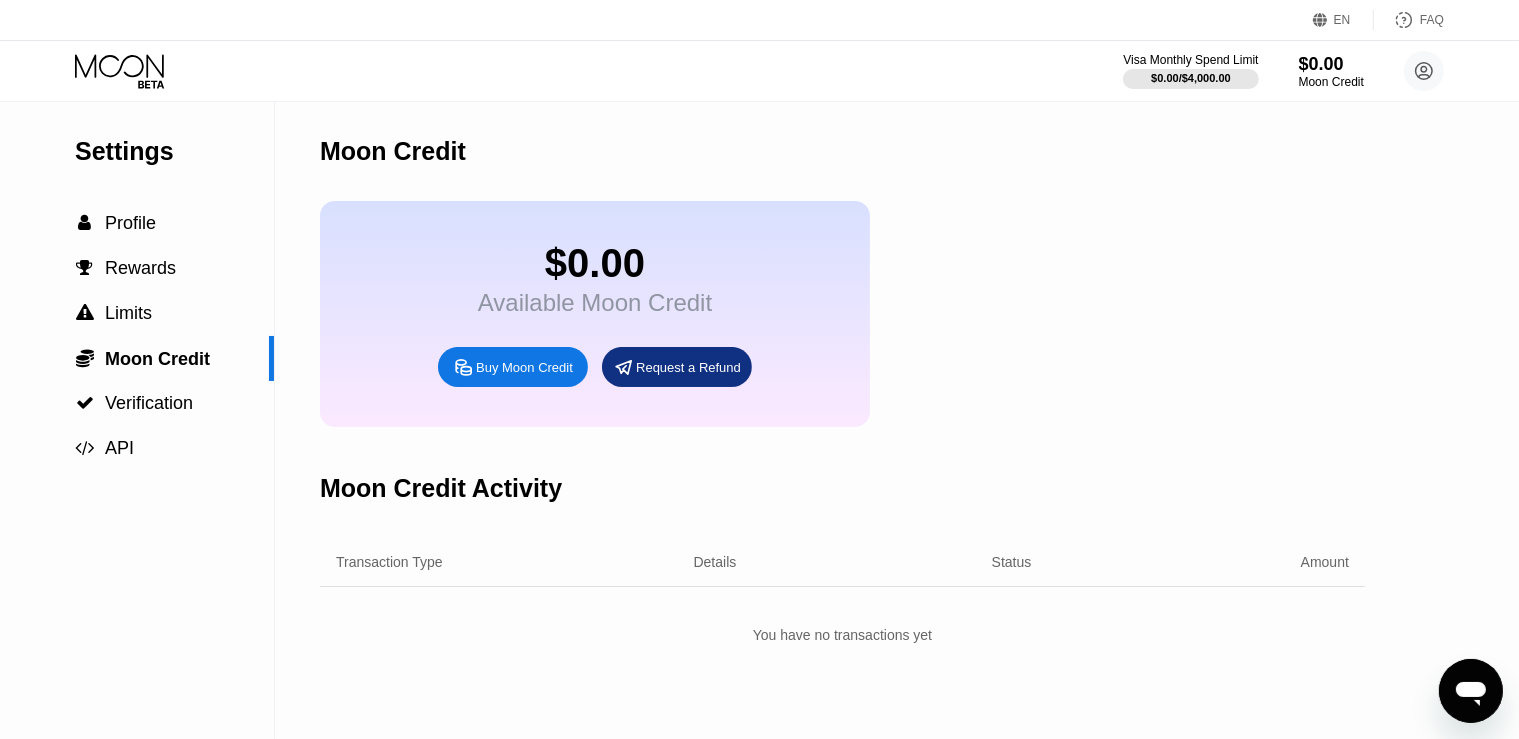 click on "Buy Moon Credit" at bounding box center (524, 367) 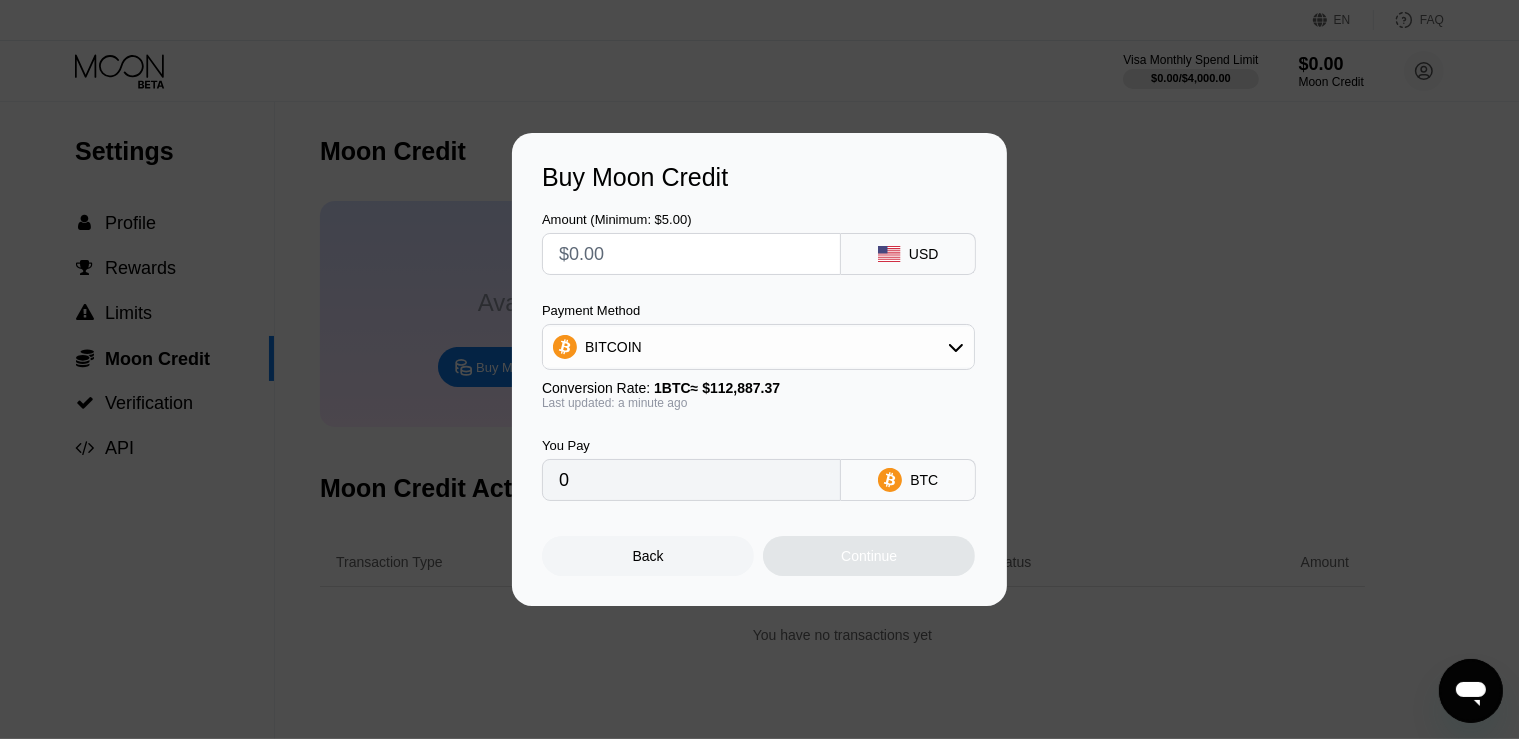 click on "BITCOIN" at bounding box center (758, 347) 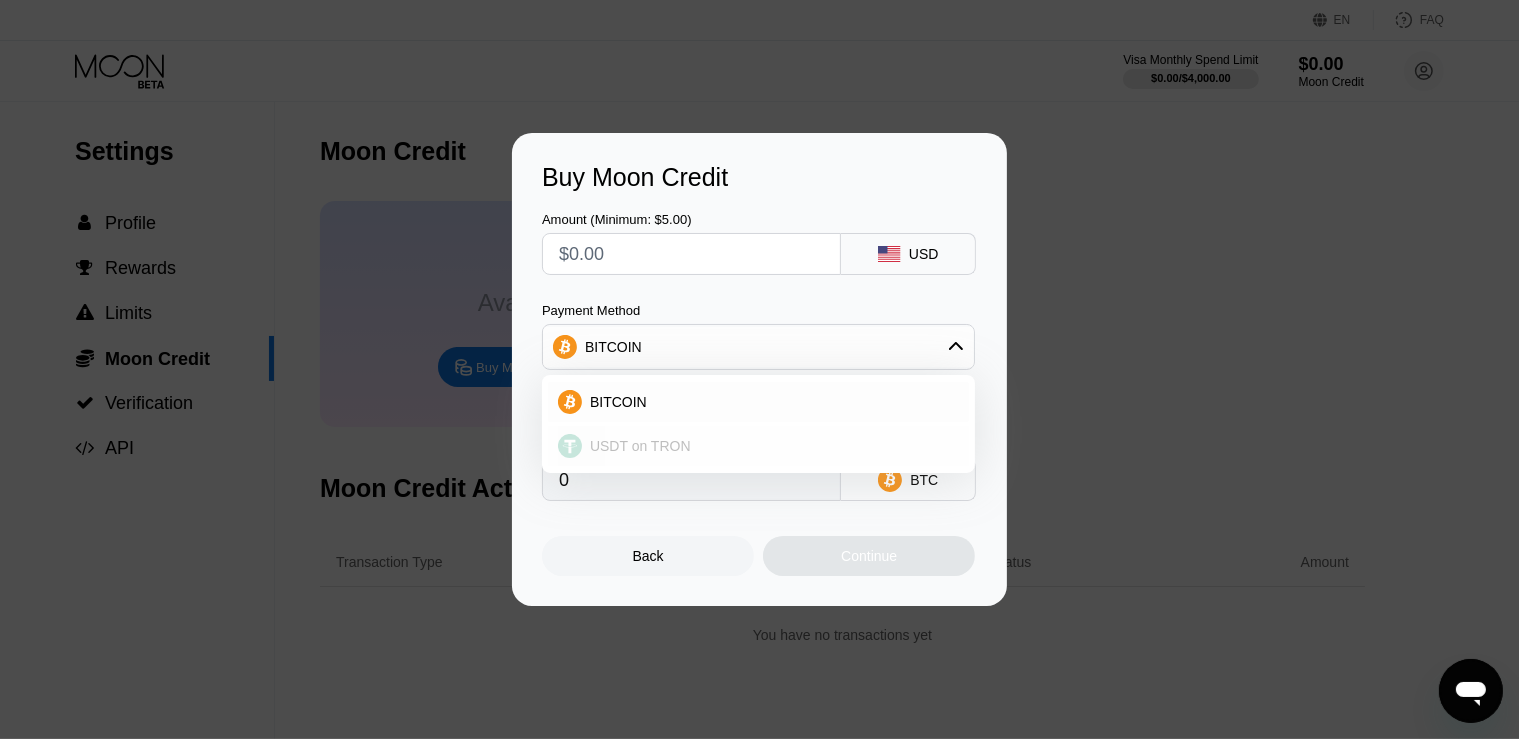 click on "USDT on TRON" at bounding box center [640, 446] 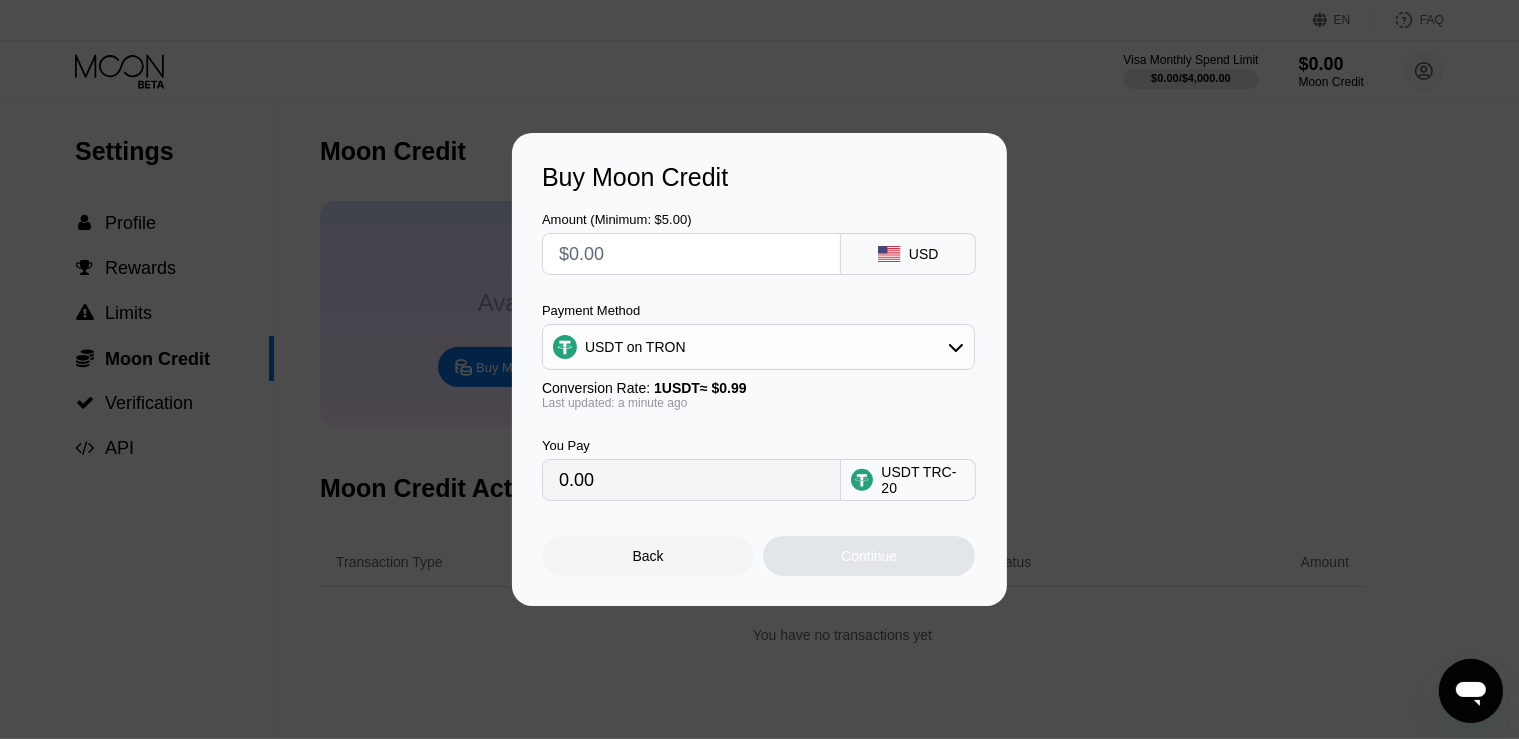 click at bounding box center [691, 254] 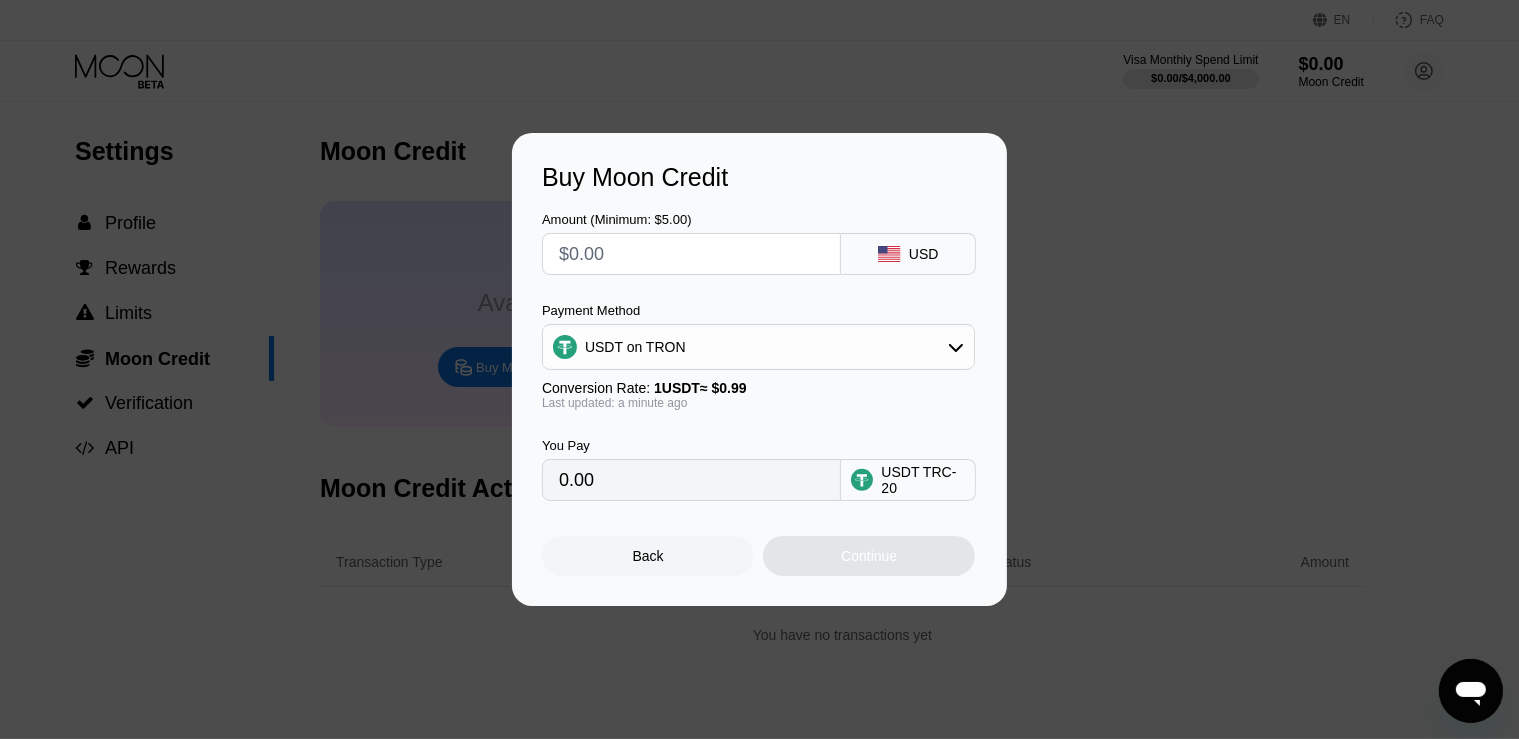 type on "$1" 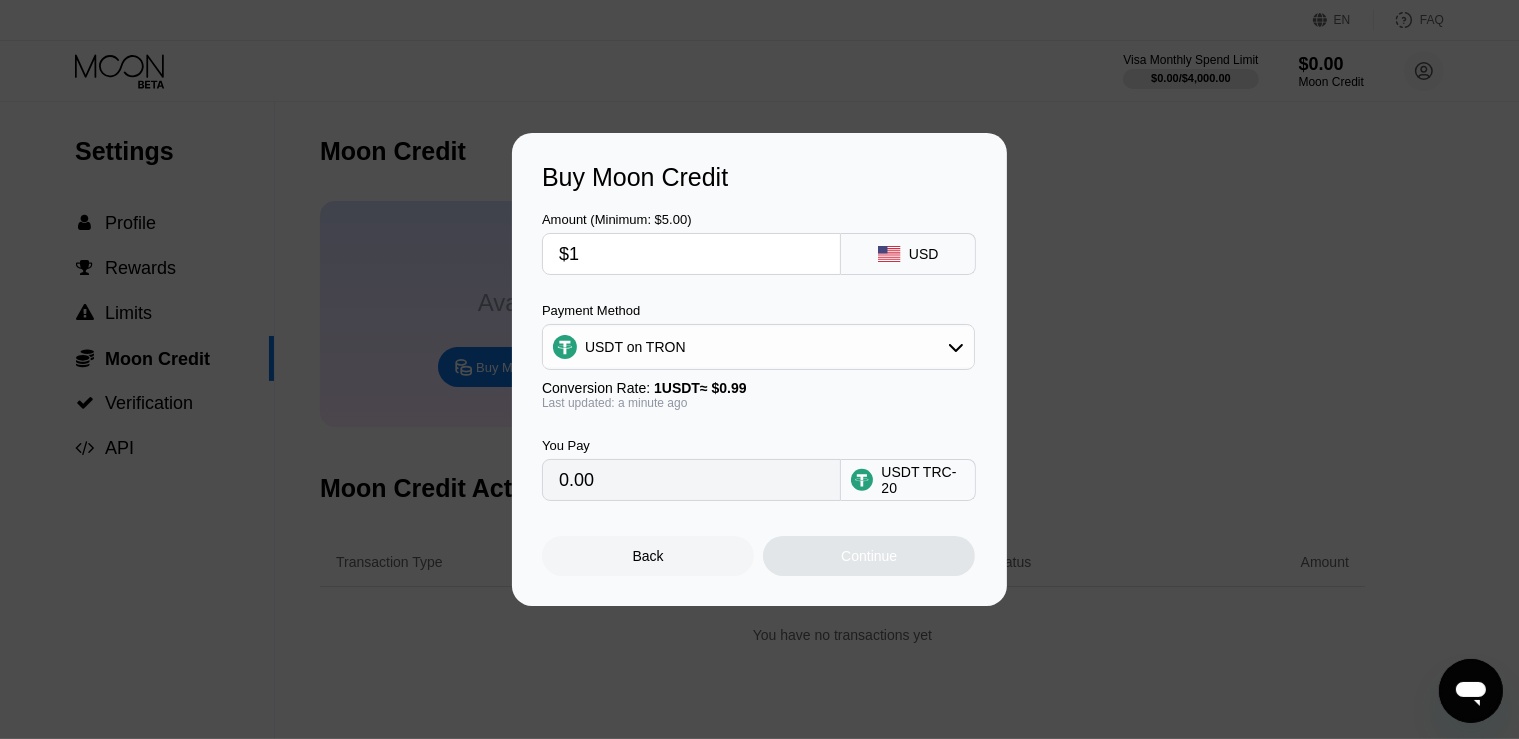 type on "1.01" 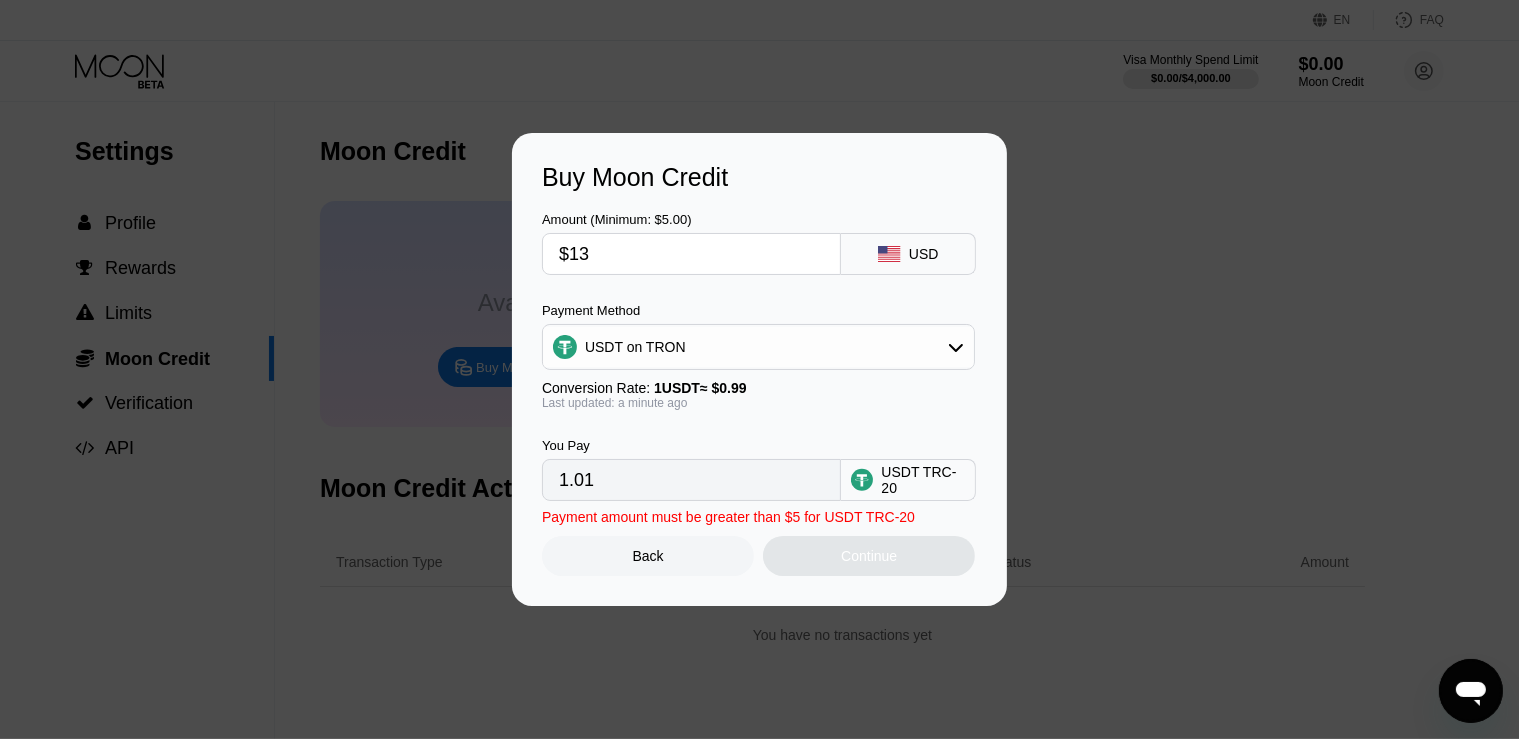 type on "$130" 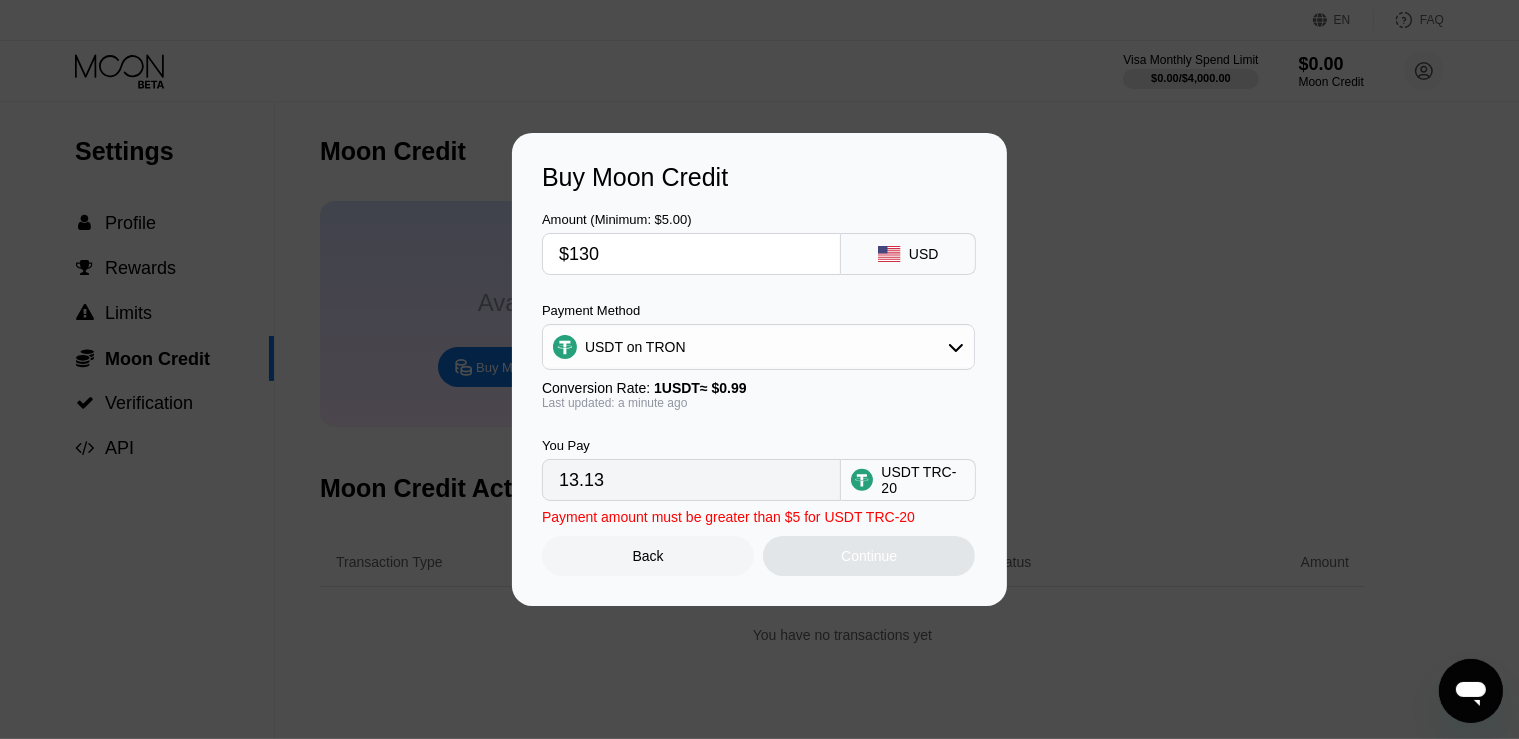 type on "131.31" 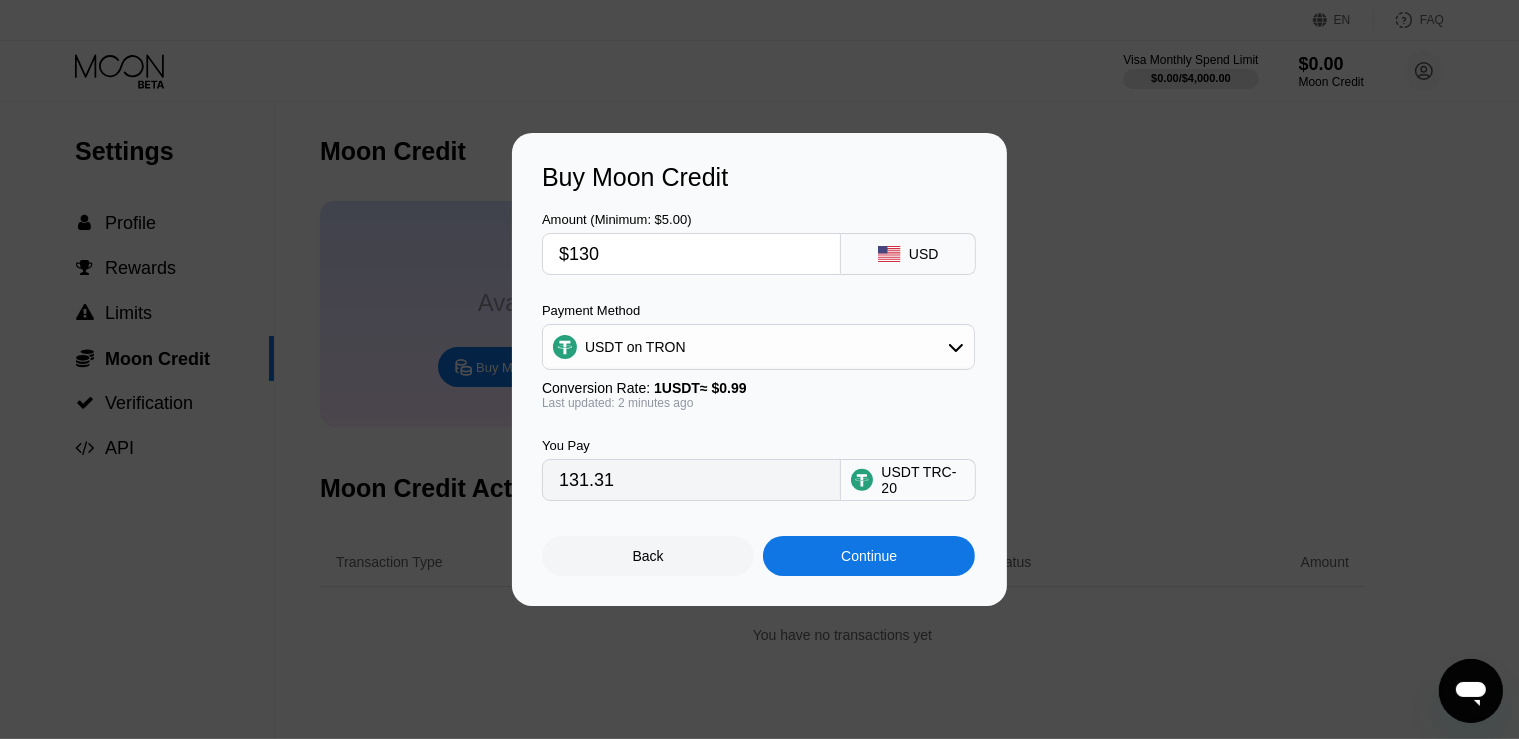type on "$130" 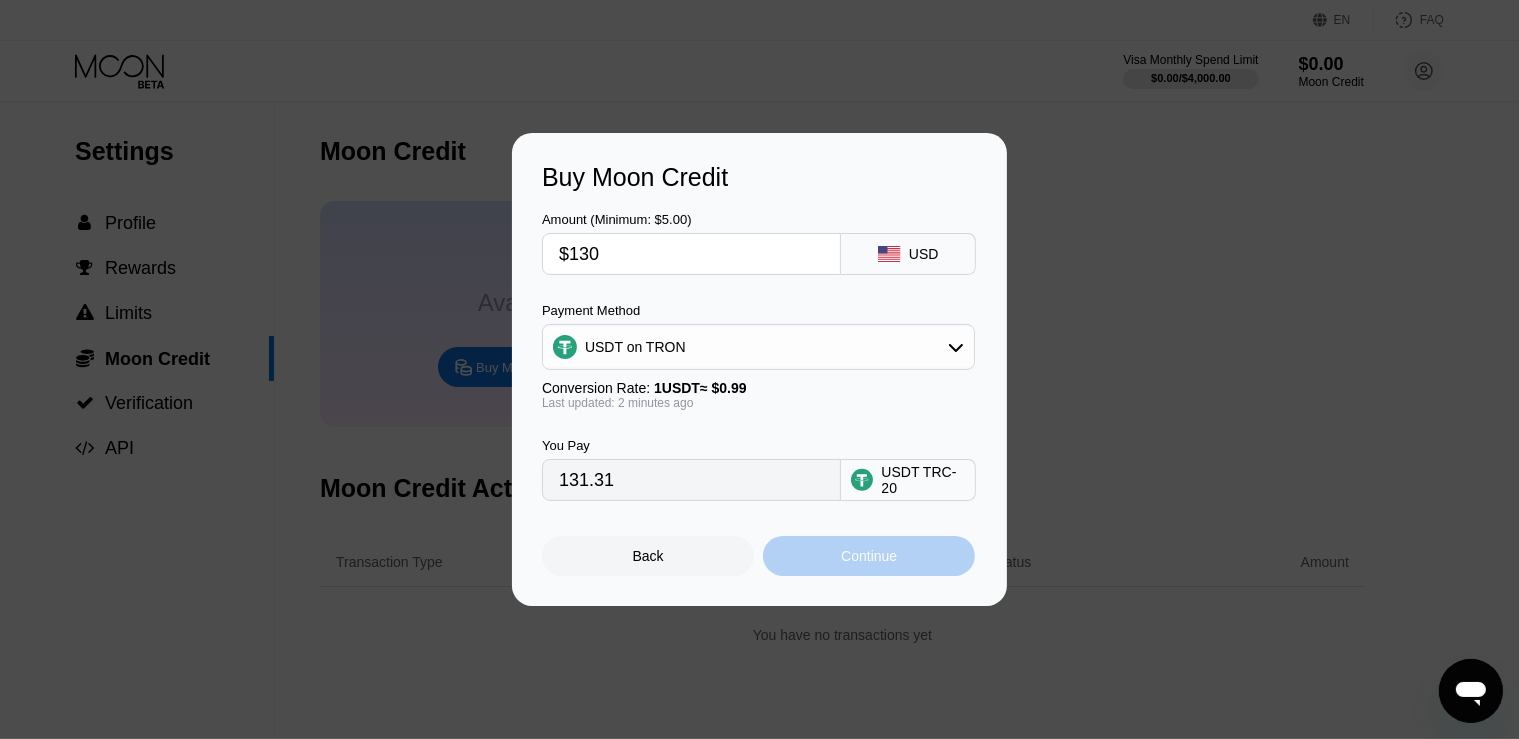 click on "Continue" at bounding box center (869, 556) 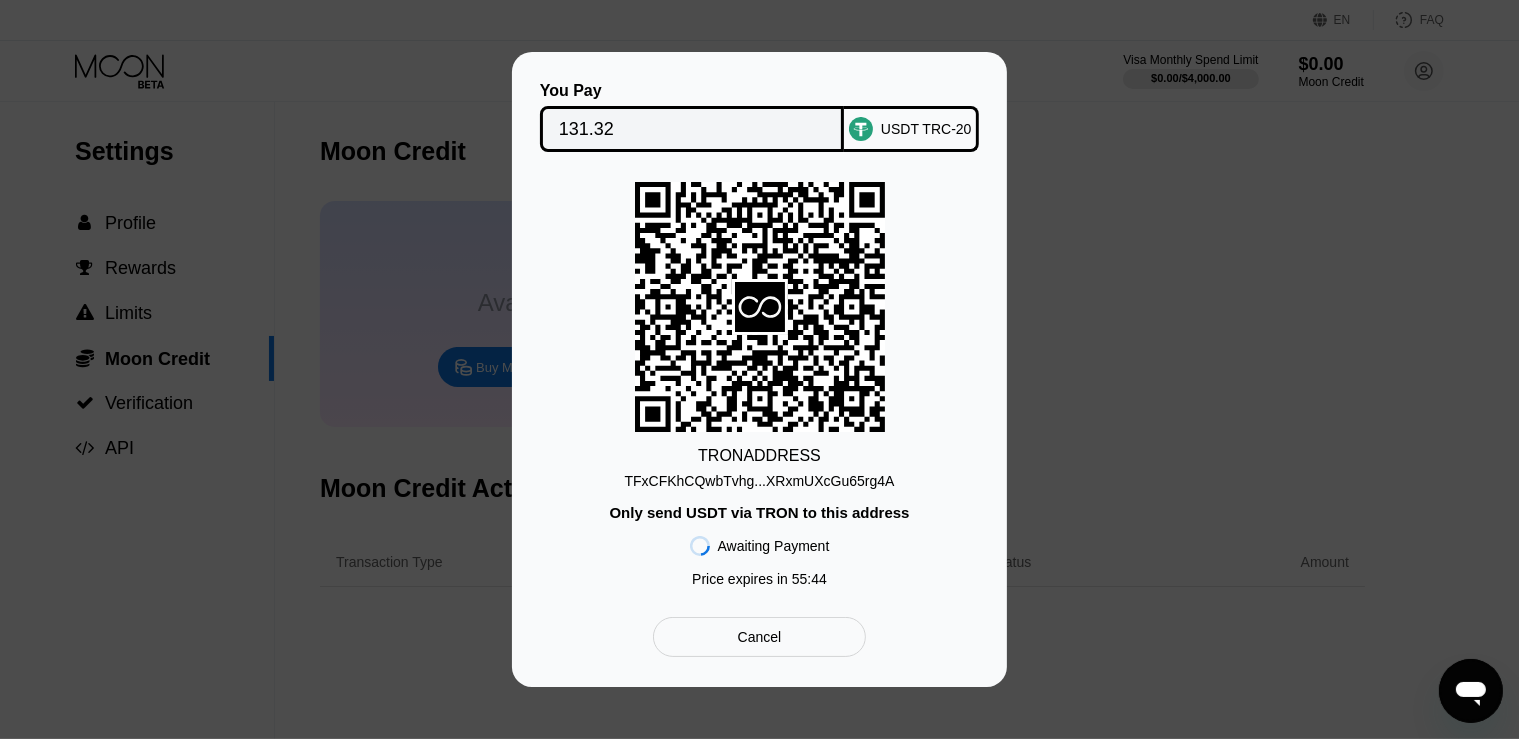click on "TRON  ADDRESS TFxCFKhCQwbTvhg...XRxmUXcGu65rg4A Only send USDT via TRON to this address Awaiting Payment Price expires in   55 : 44" at bounding box center (759, 389) 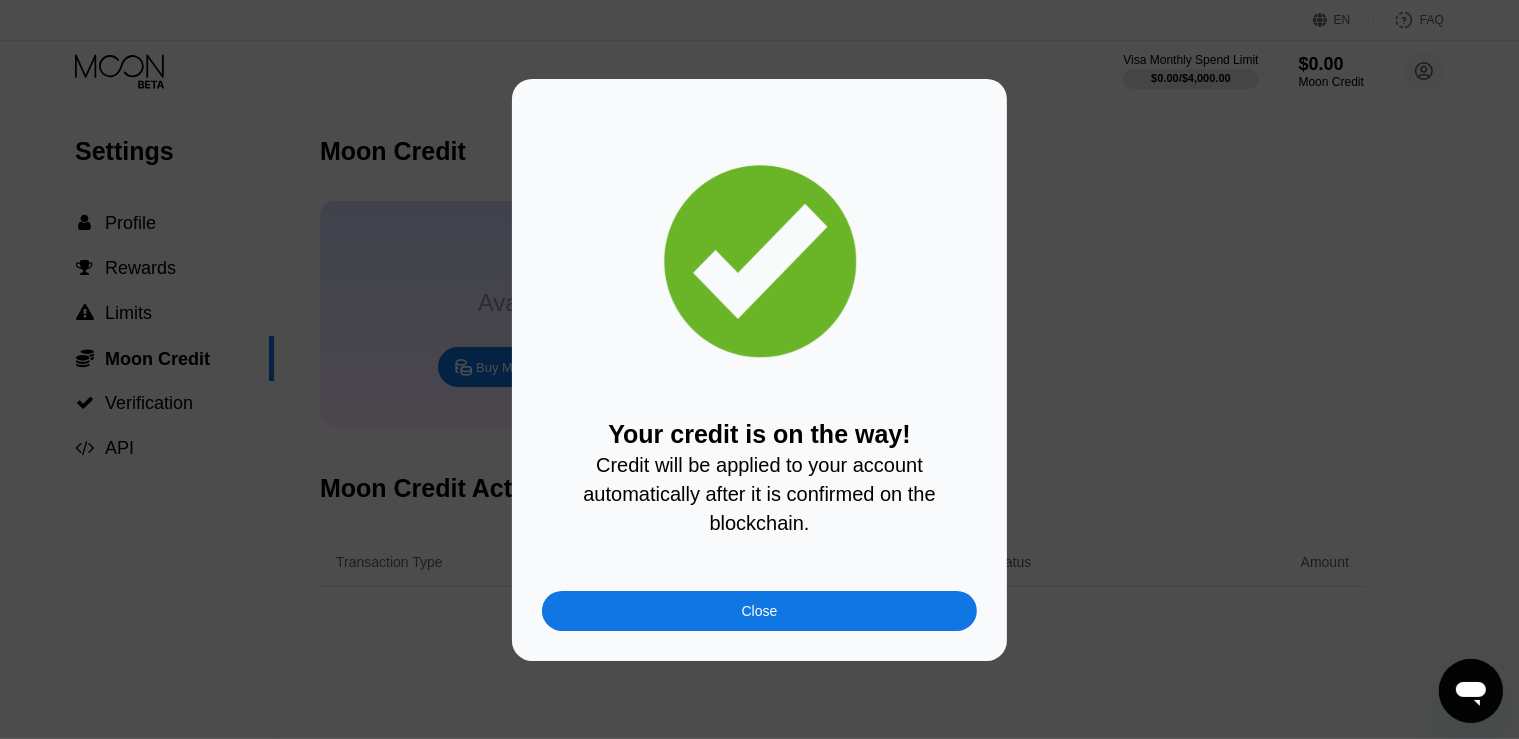click on "Your credit is on the way! Credit will be applied to your account automatically after it is confirmed on the blockchain. Close" at bounding box center (759, 370) 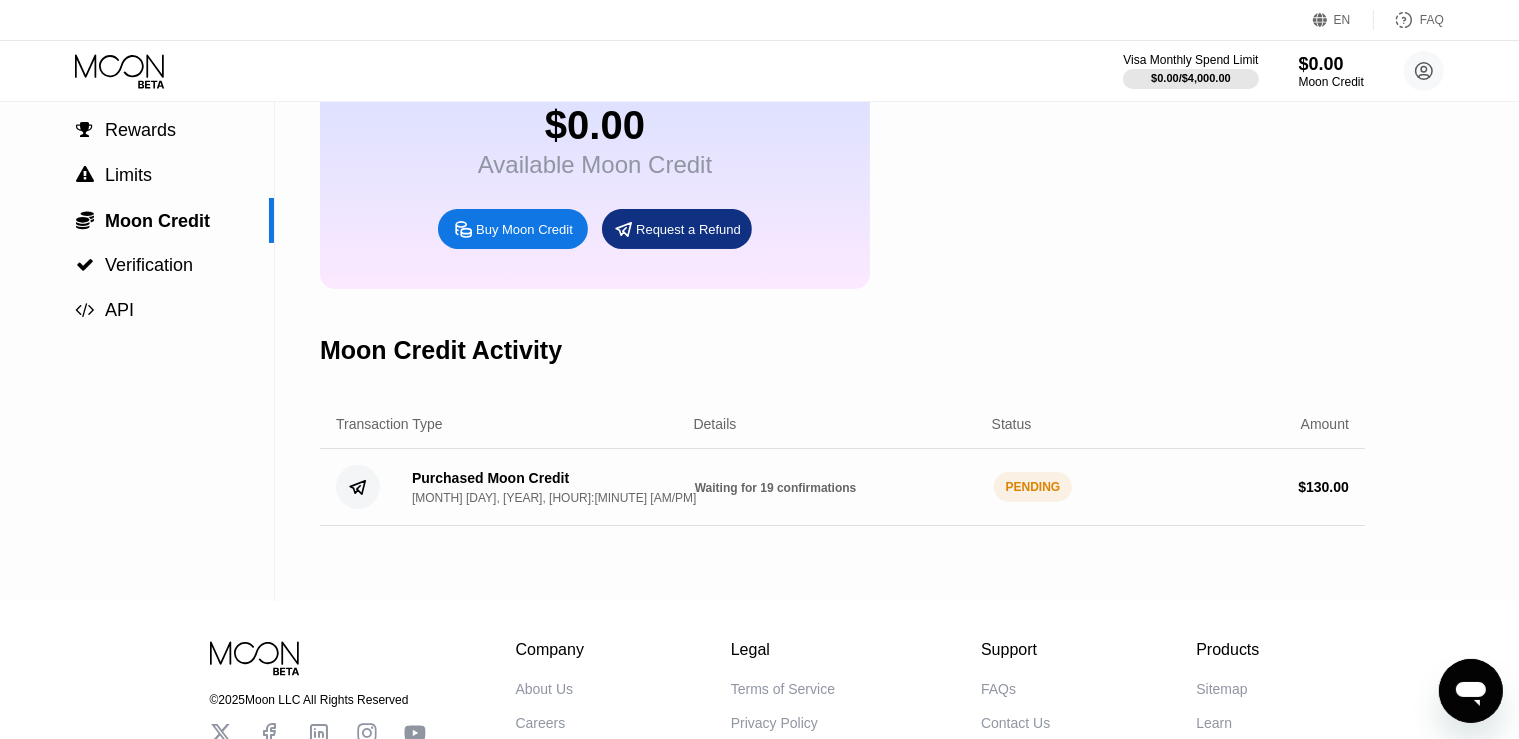 scroll, scrollTop: 0, scrollLeft: 0, axis: both 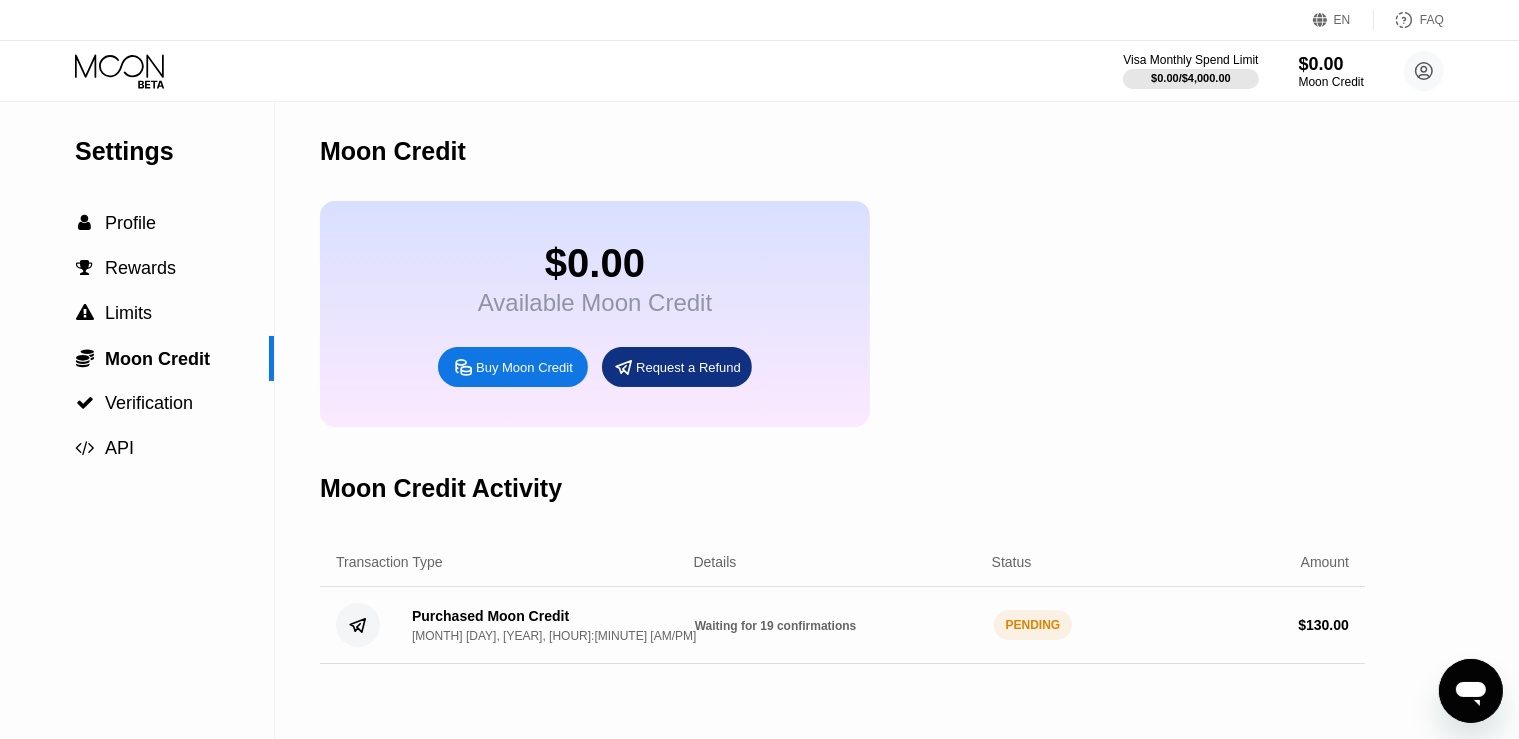 click on "Moon Credit" at bounding box center (842, 151) 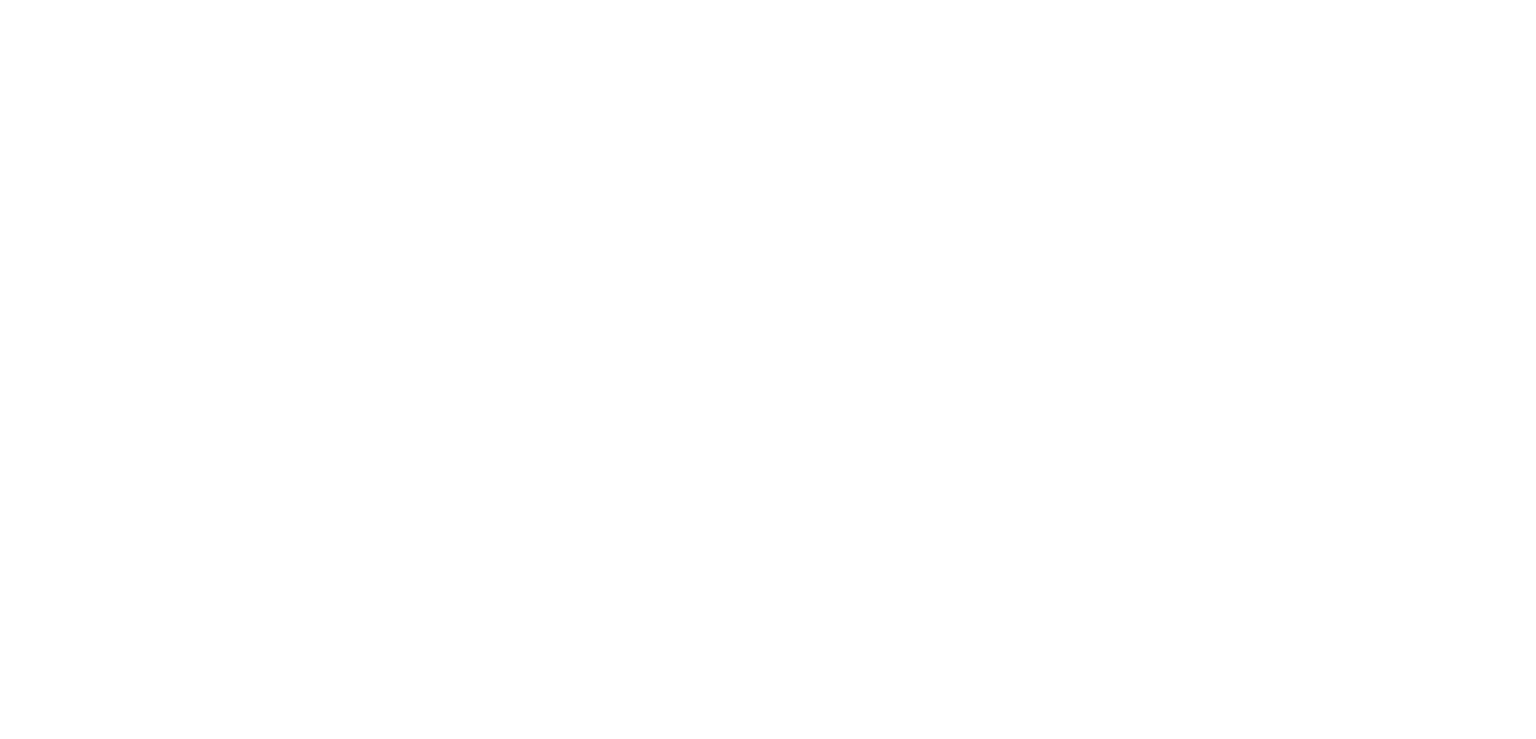scroll, scrollTop: 0, scrollLeft: 0, axis: both 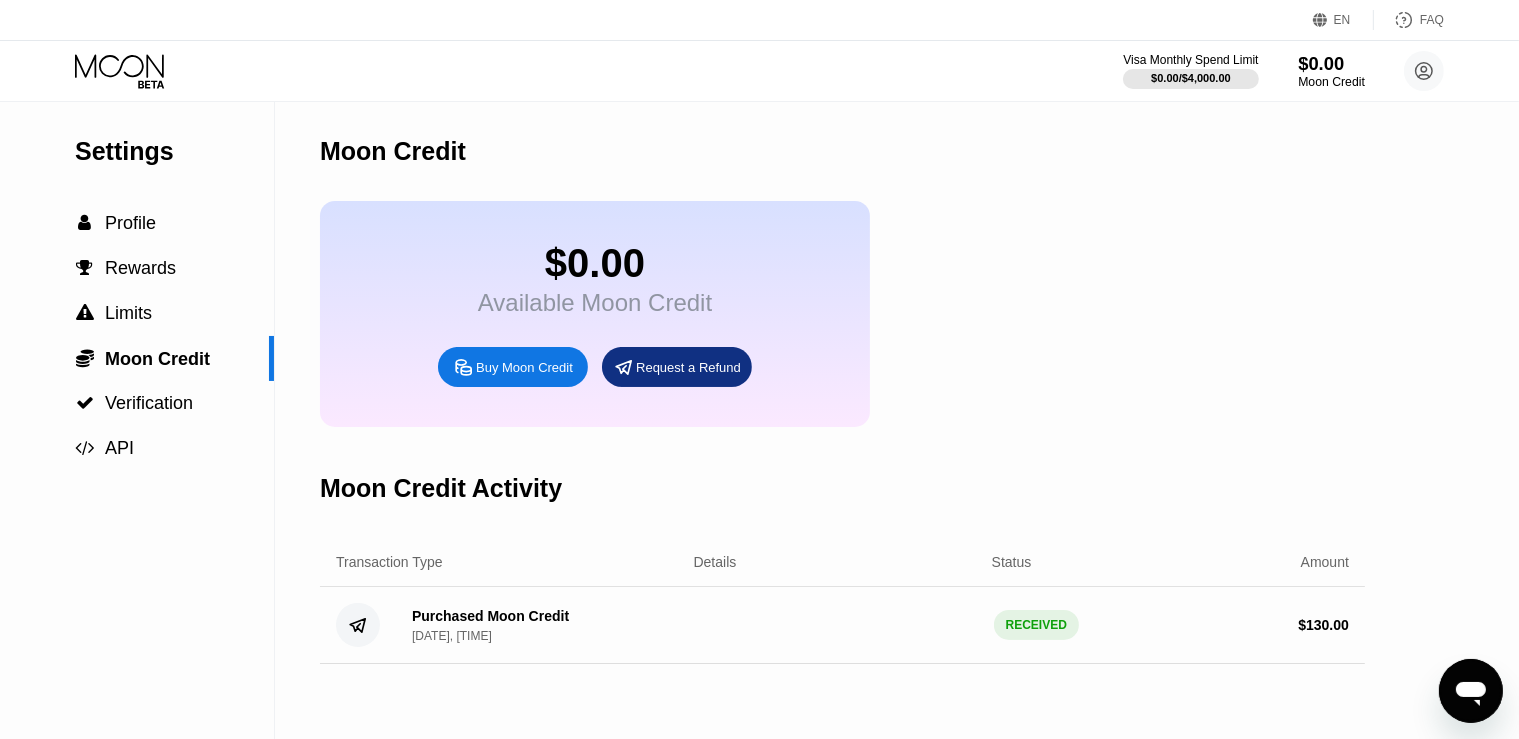 click on "Moon Credit" at bounding box center (1331, 82) 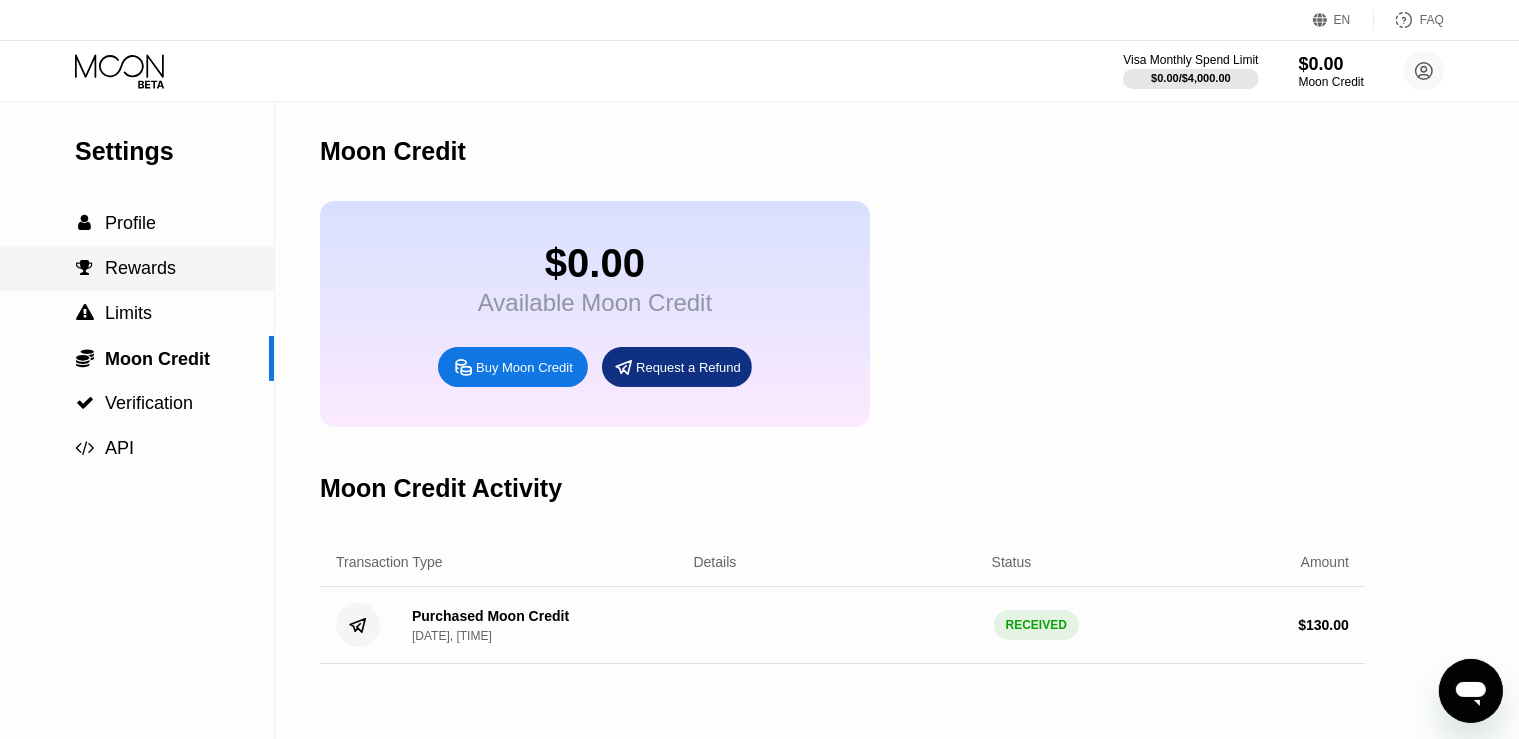 click on "Rewards" at bounding box center [140, 268] 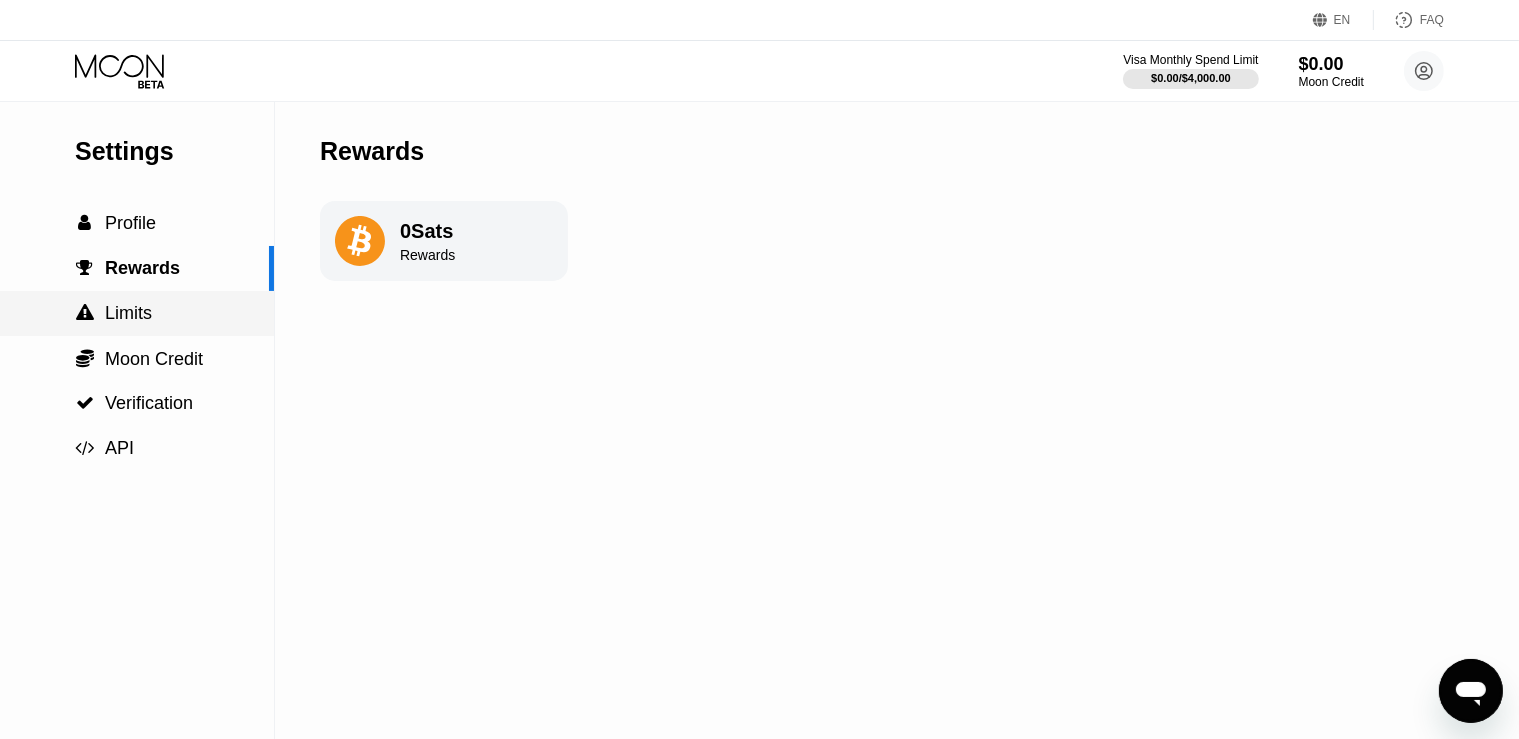 click on "Limits" at bounding box center [128, 313] 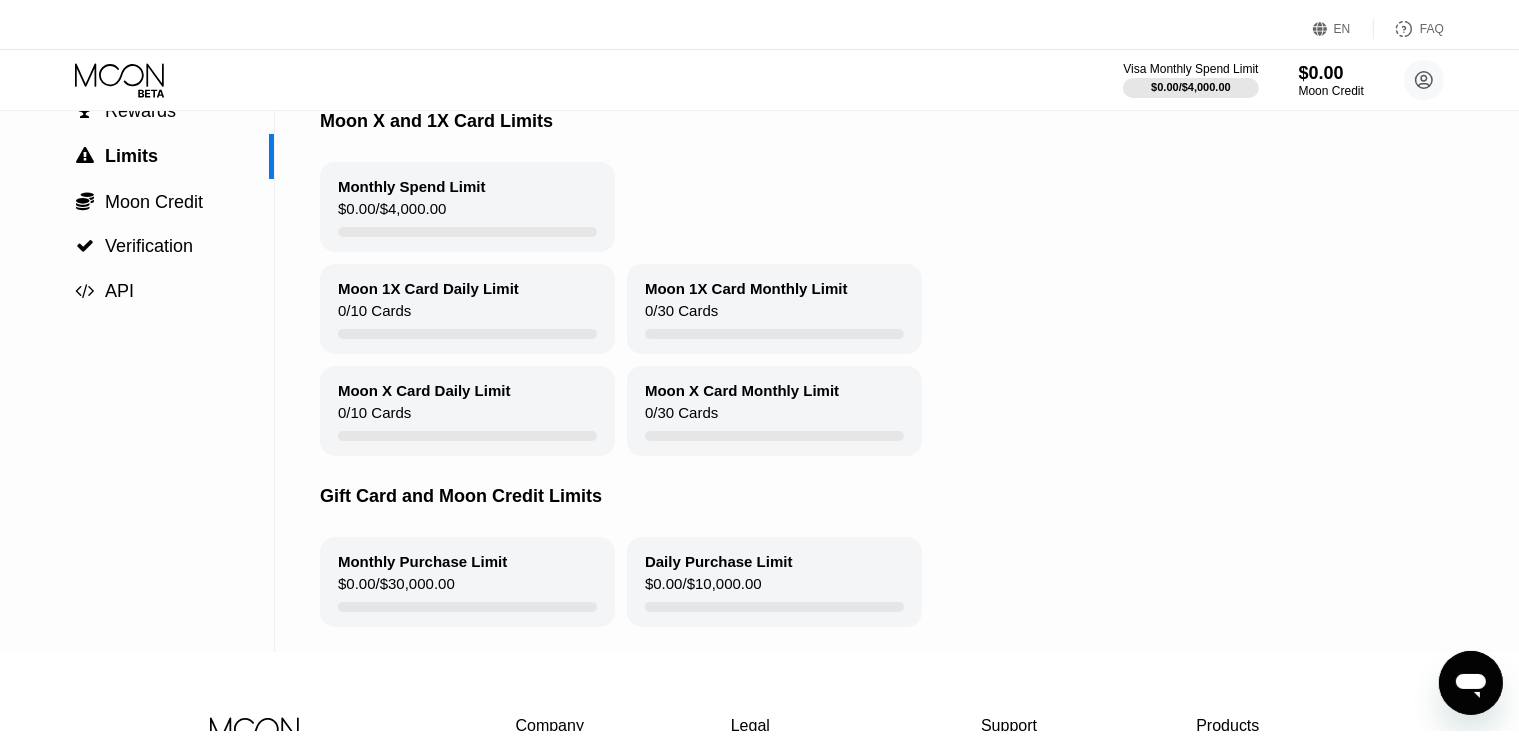 scroll, scrollTop: 0, scrollLeft: 0, axis: both 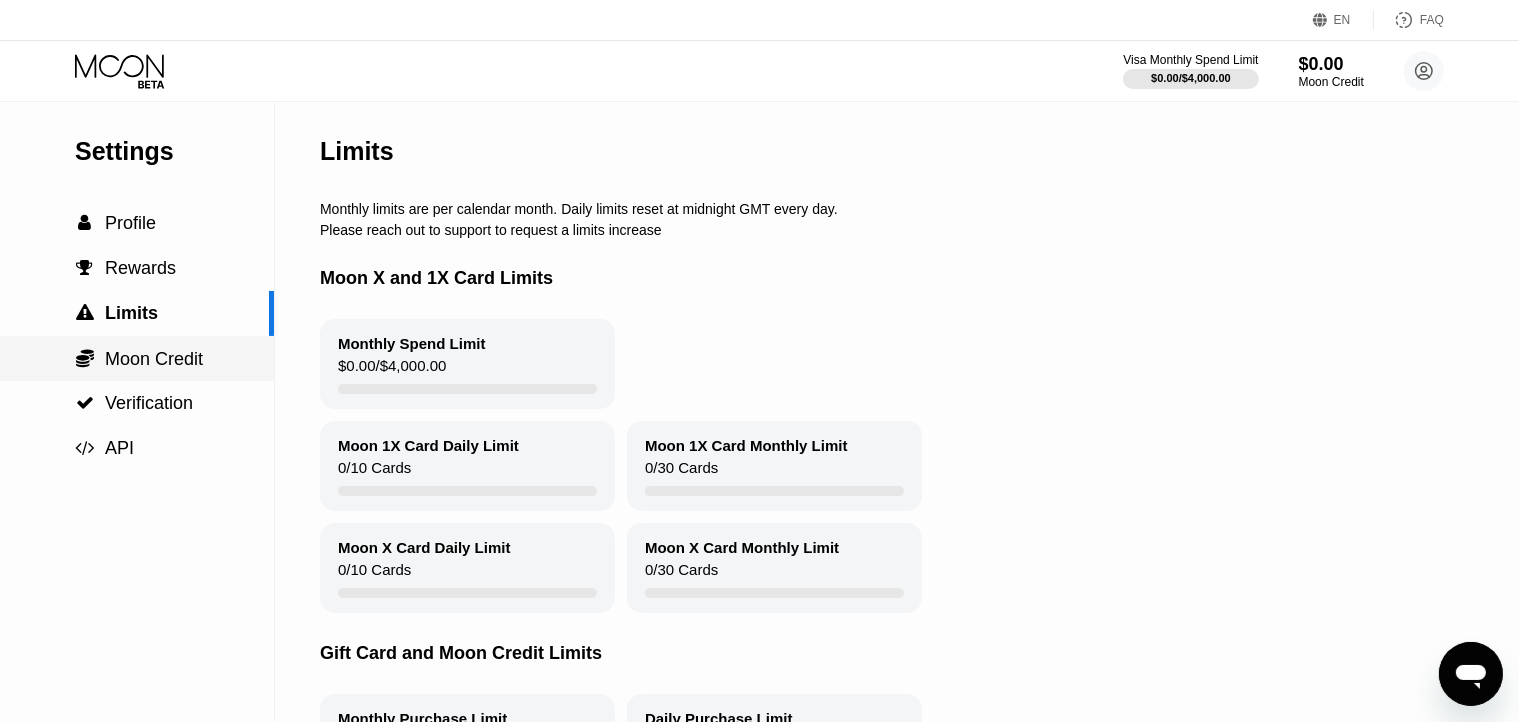click on "Moon Credit" at bounding box center (154, 359) 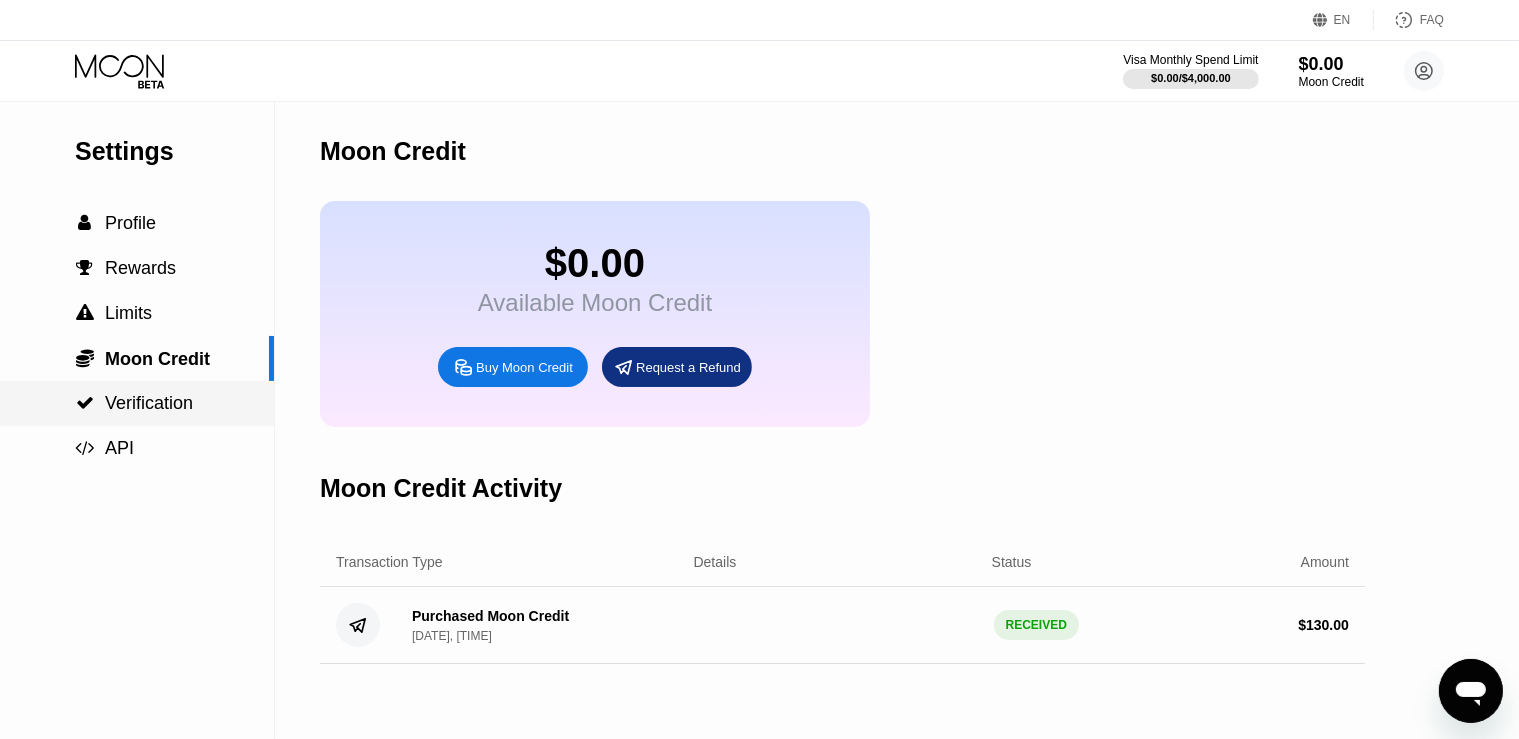 click on " Verification" at bounding box center [137, 403] 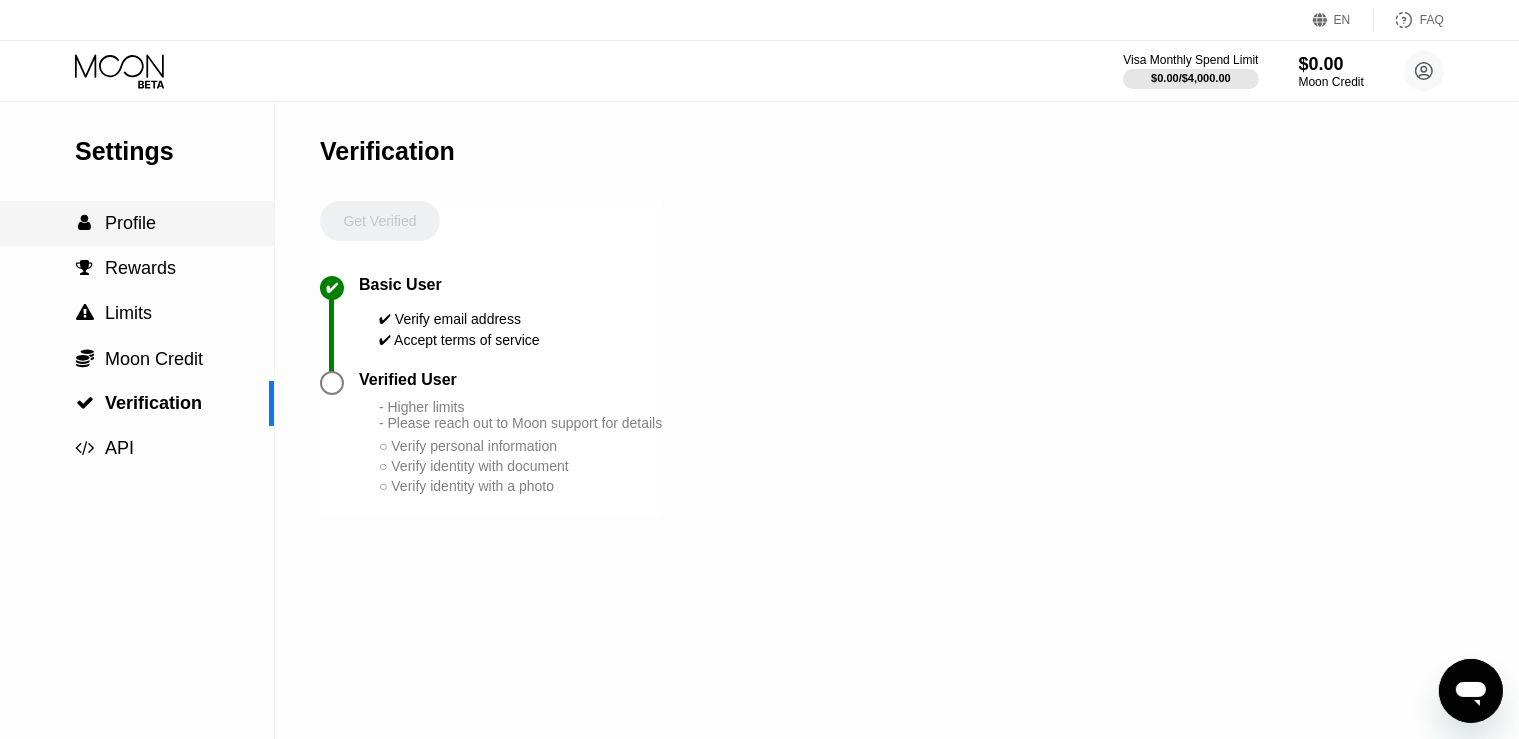 click on "Profile" at bounding box center (130, 223) 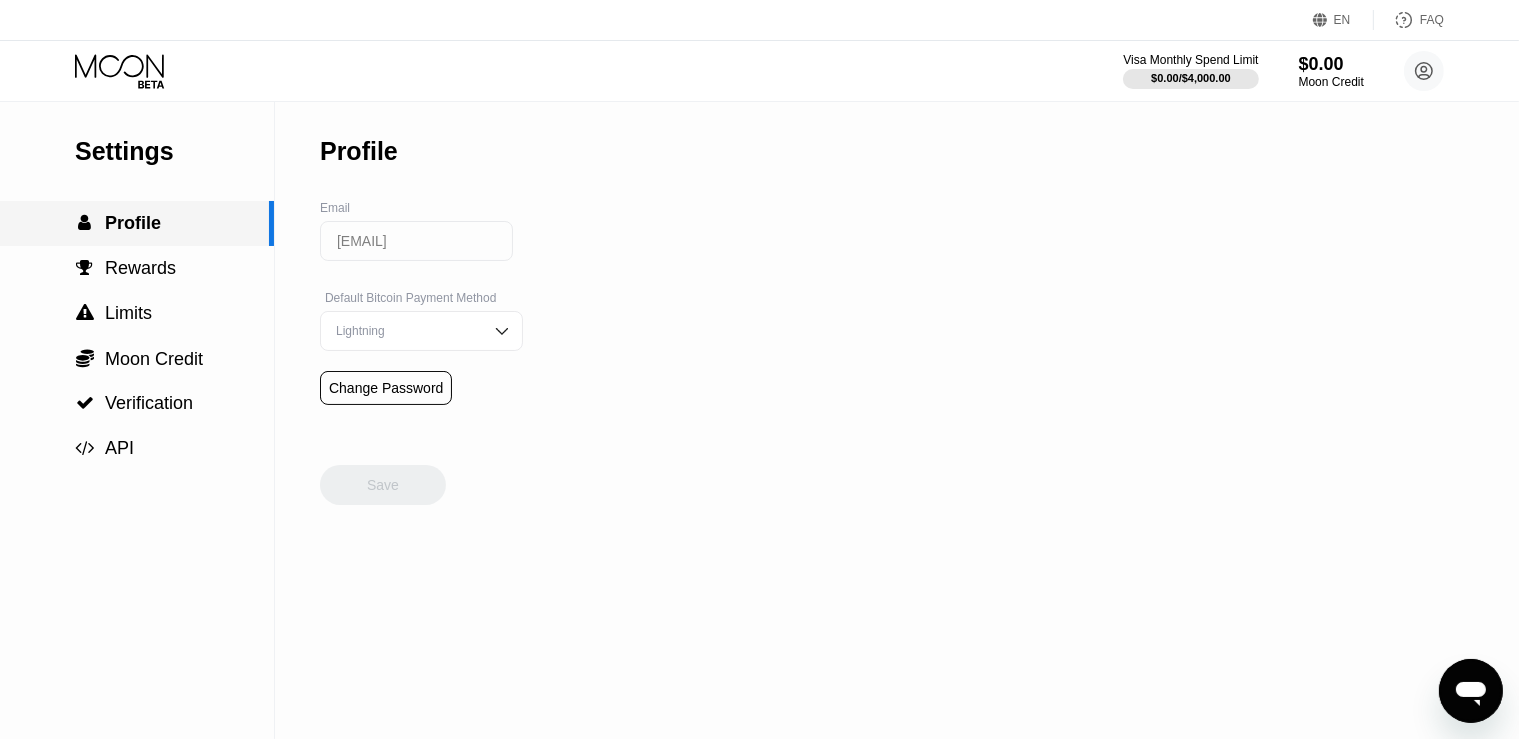 click on "Profile" at bounding box center (133, 223) 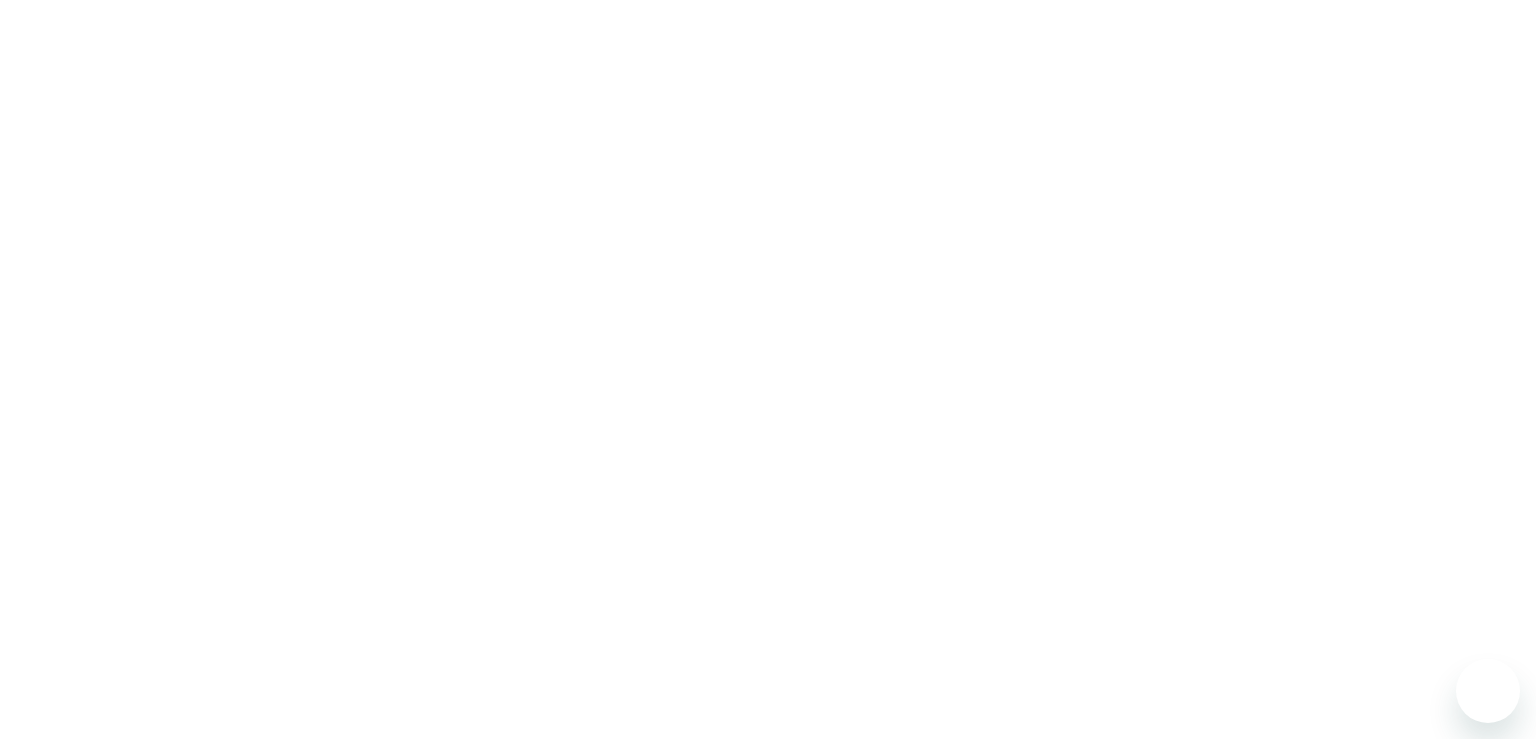 scroll, scrollTop: 0, scrollLeft: 0, axis: both 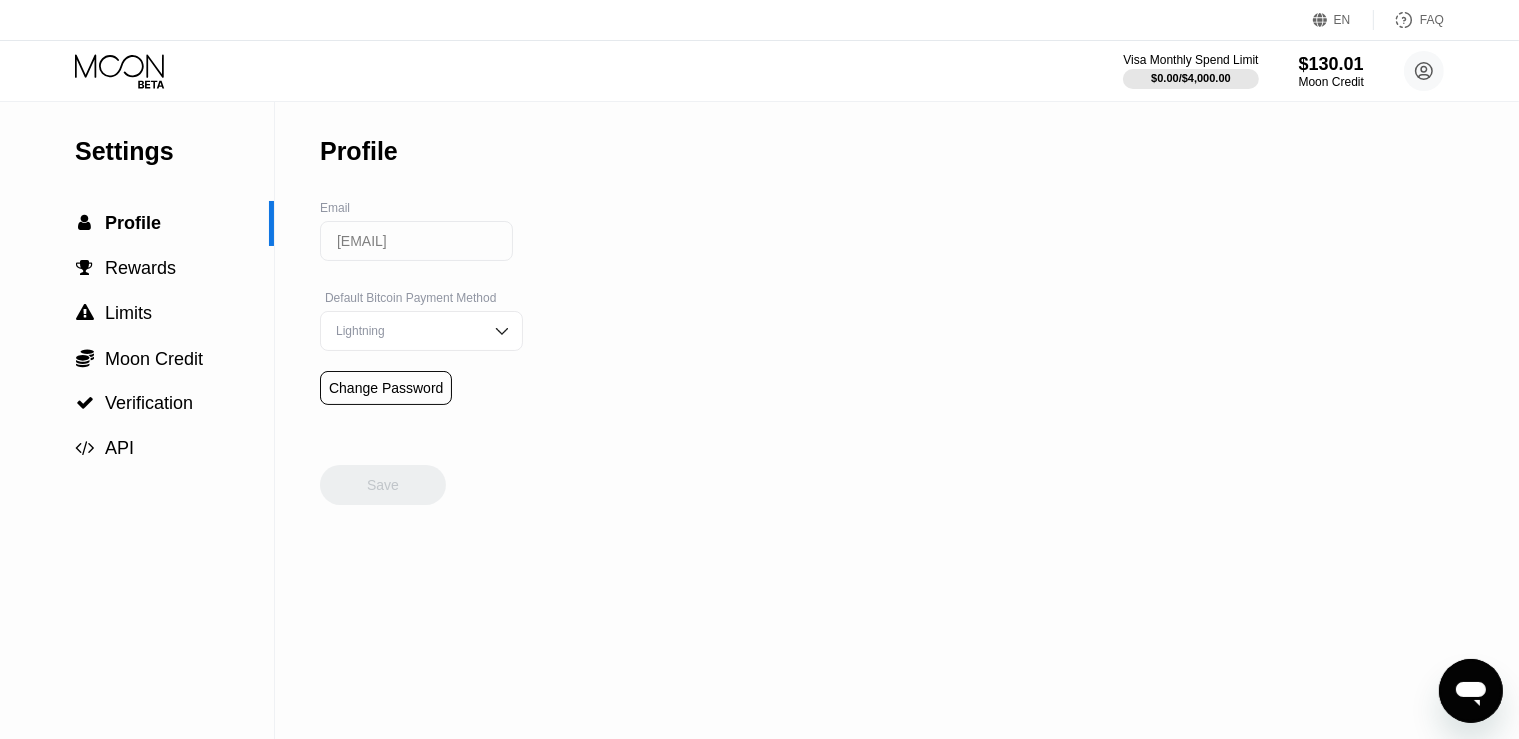 click on "Settings  Profile  Rewards  Limits  Moon Credit  Verification  API Profile Email [EMAIL] Default Bitcoin Payment Method Lightning Change Password Save" at bounding box center [759, 420] 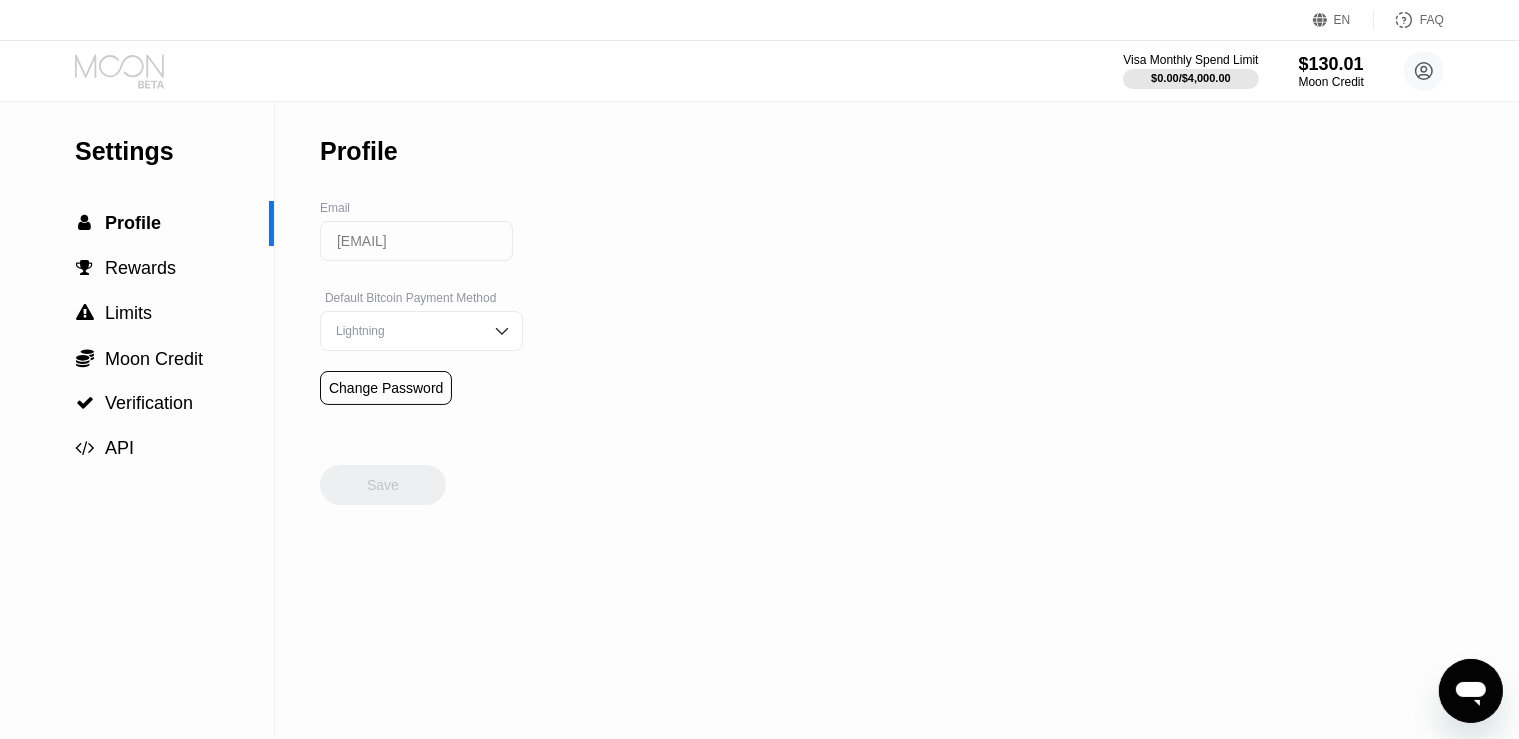 click 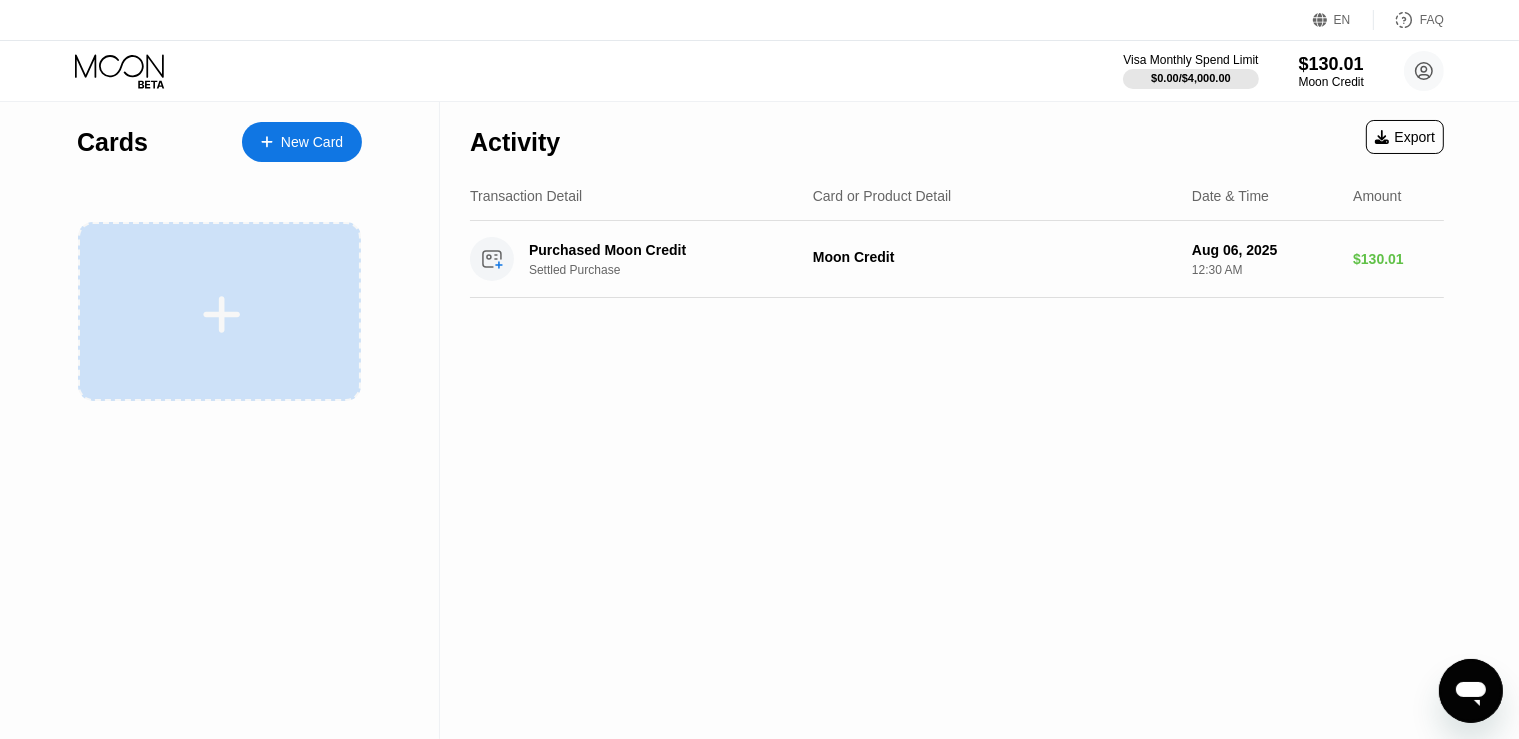 click at bounding box center (219, 311) 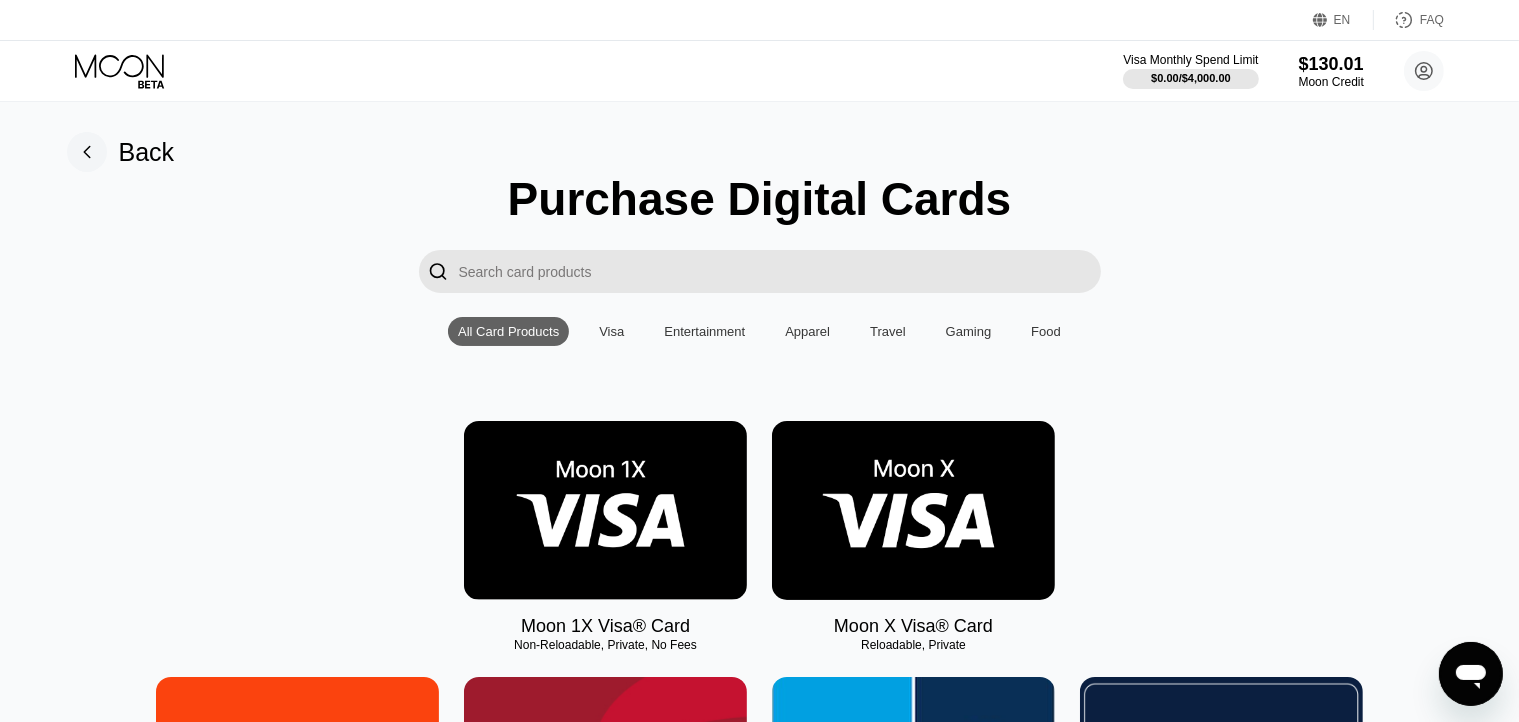 click at bounding box center (605, 510) 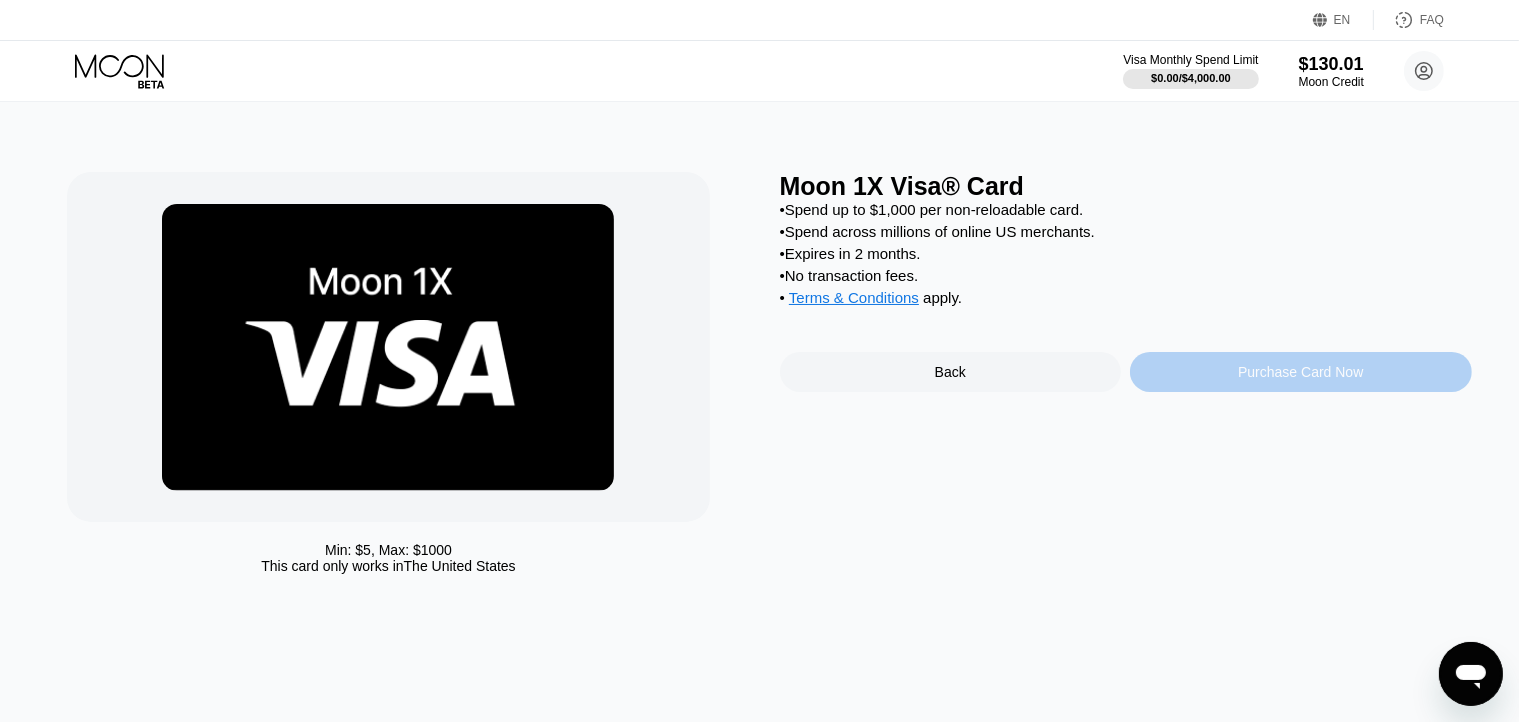 click on "Purchase Card Now" at bounding box center [1300, 372] 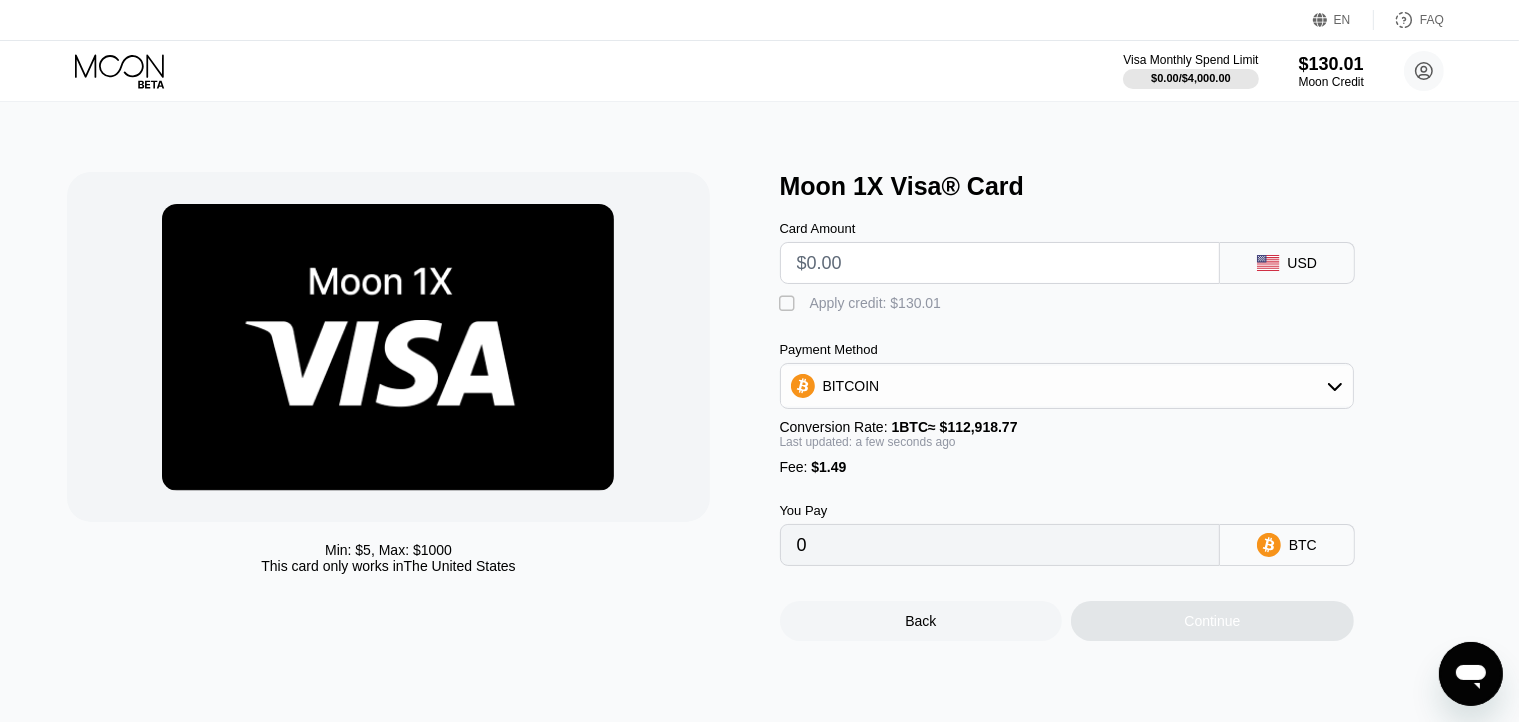 click at bounding box center [1000, 263] 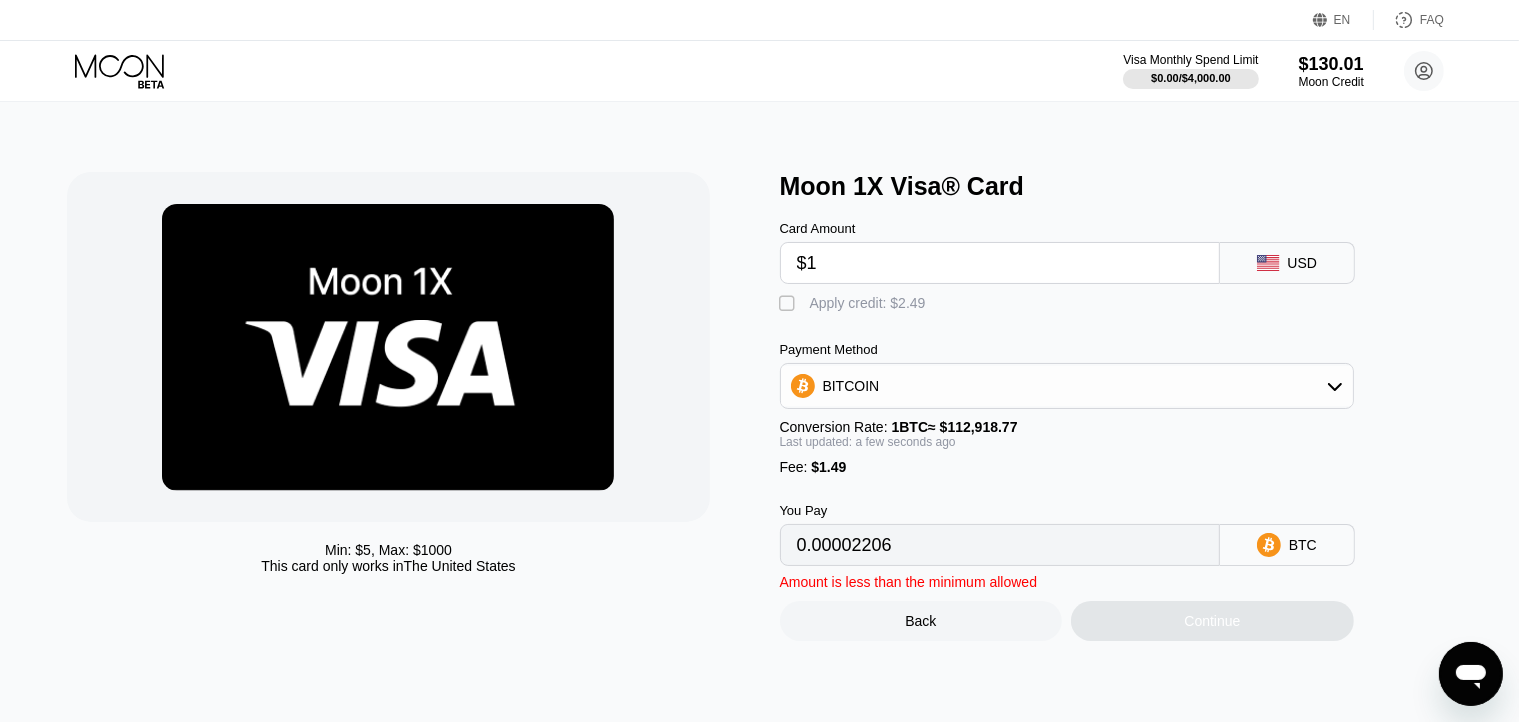 type on "0.00002206" 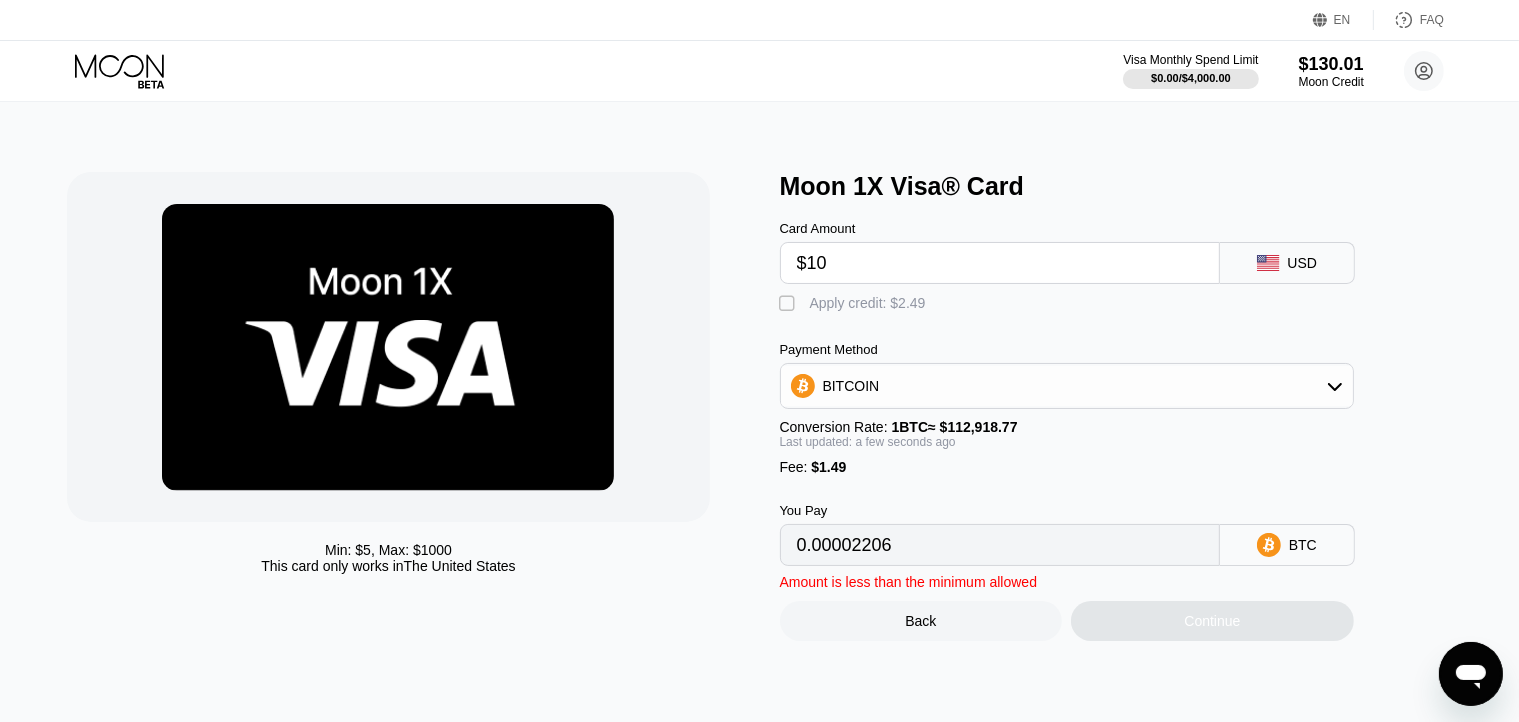 type on "0.00010176" 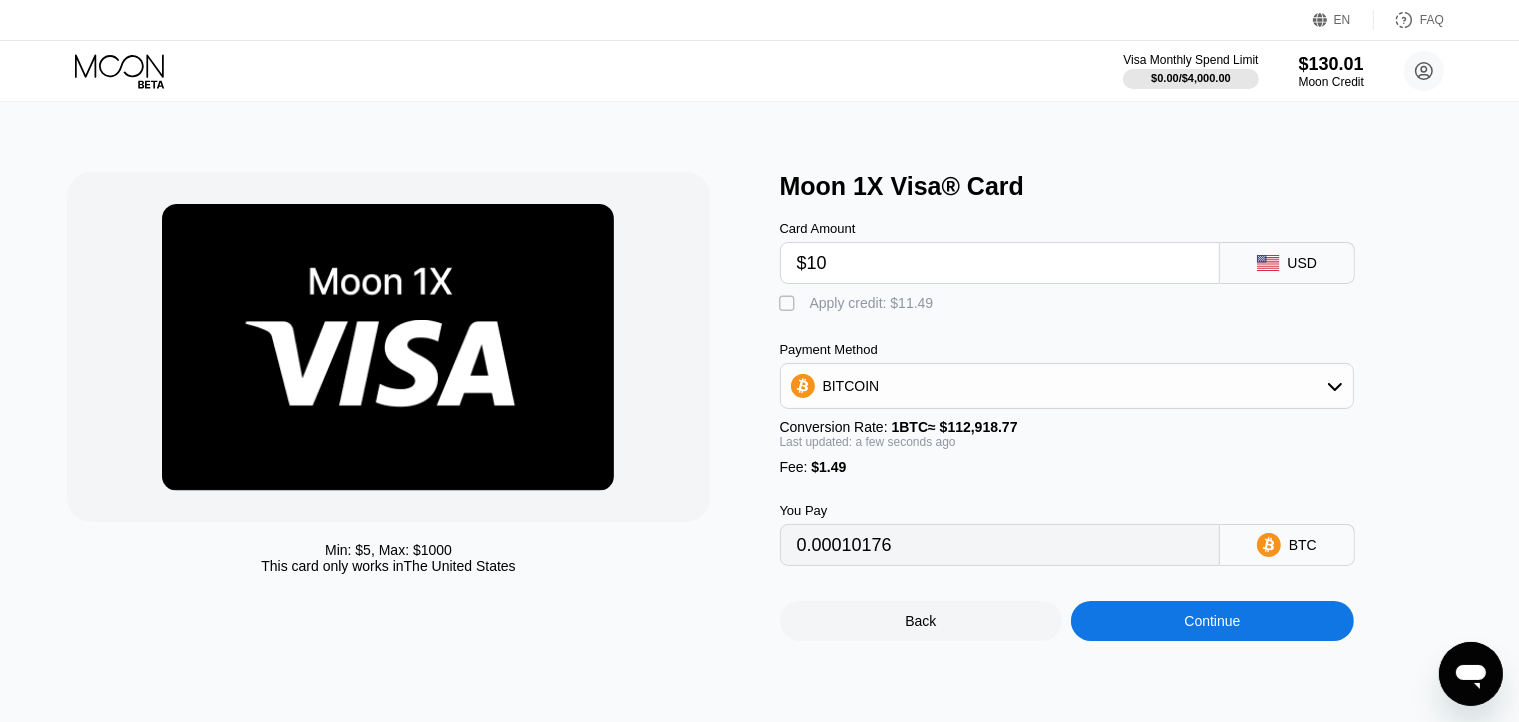 type on "$10" 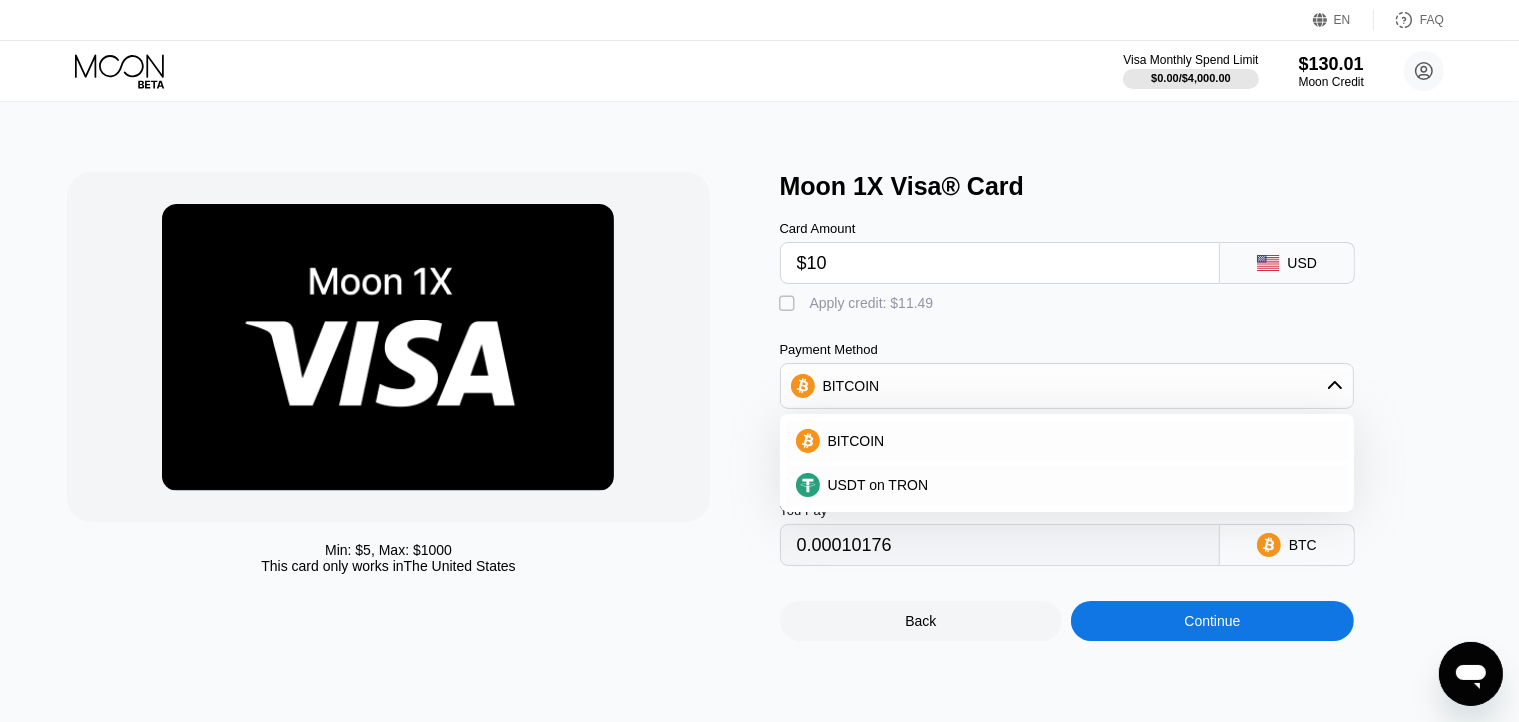 click on "Card Amount $10 USD  Apply credit: $11.49 Payment Method BITCOIN BITCOIN USDT on TRON Conversion Rate:   1  BTC  ≈   $112,918.77 Last updated:   a few seconds ago Fee :   $1.49 You Pay 0.00010176 BTC" at bounding box center (1100, 383) 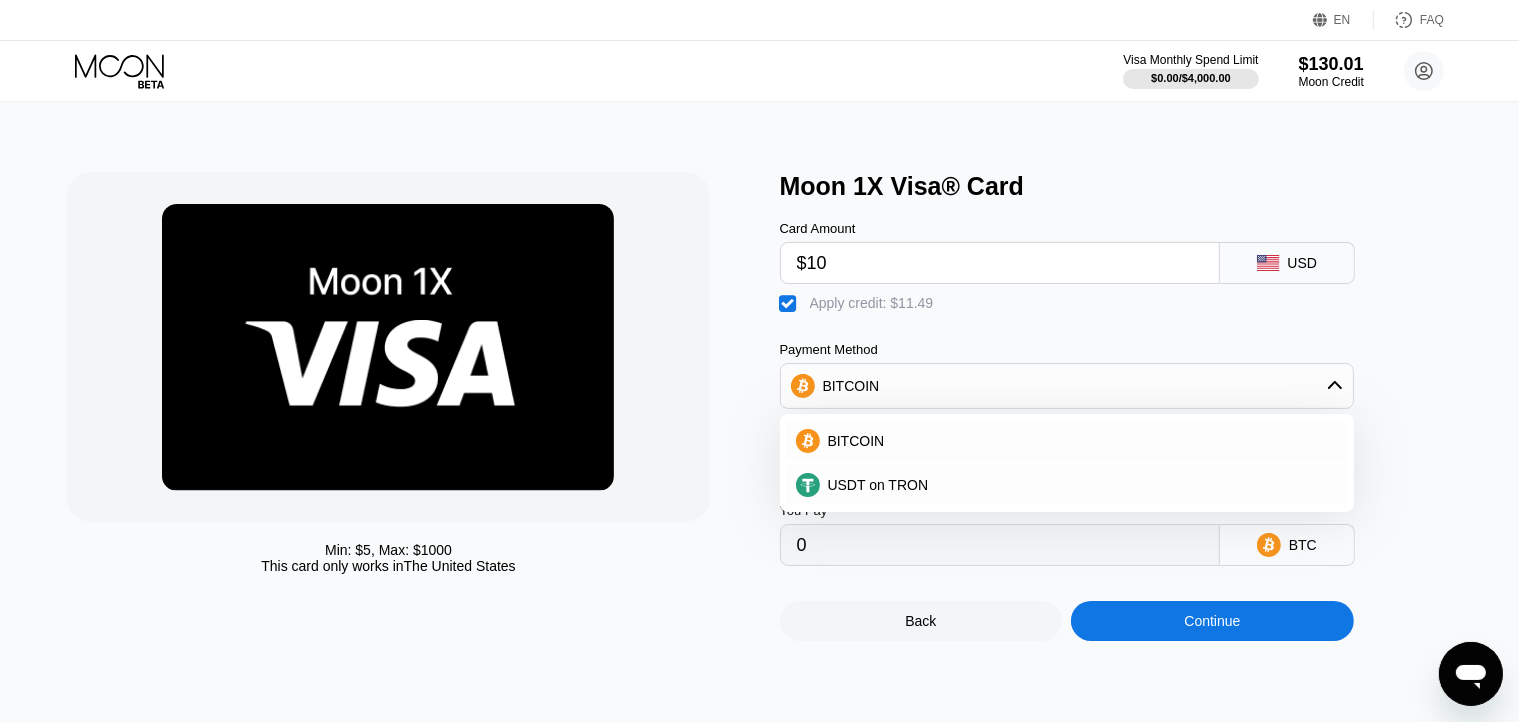click on "Min: $ 5 , Max: $ 1000 This card only works in  The United States" at bounding box center (413, 406) 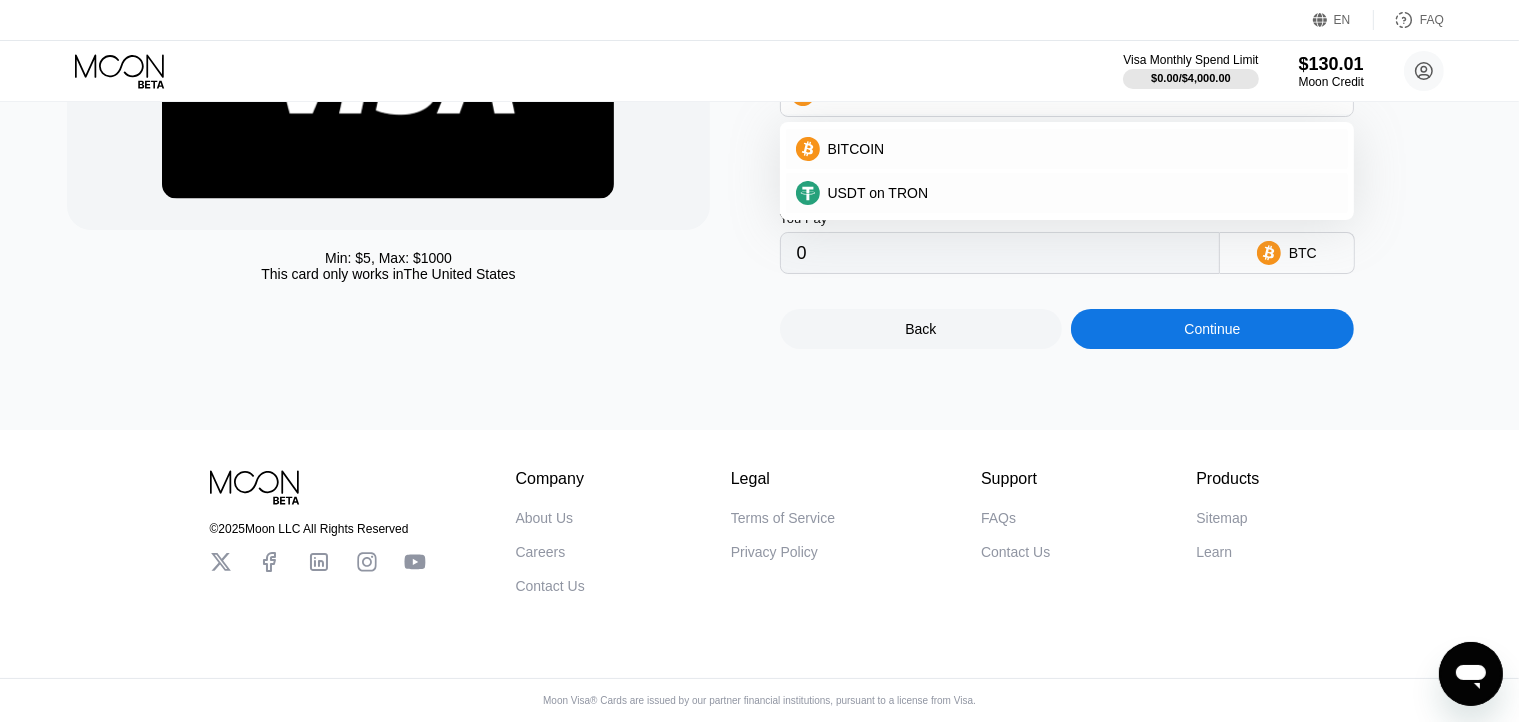 scroll, scrollTop: 300, scrollLeft: 0, axis: vertical 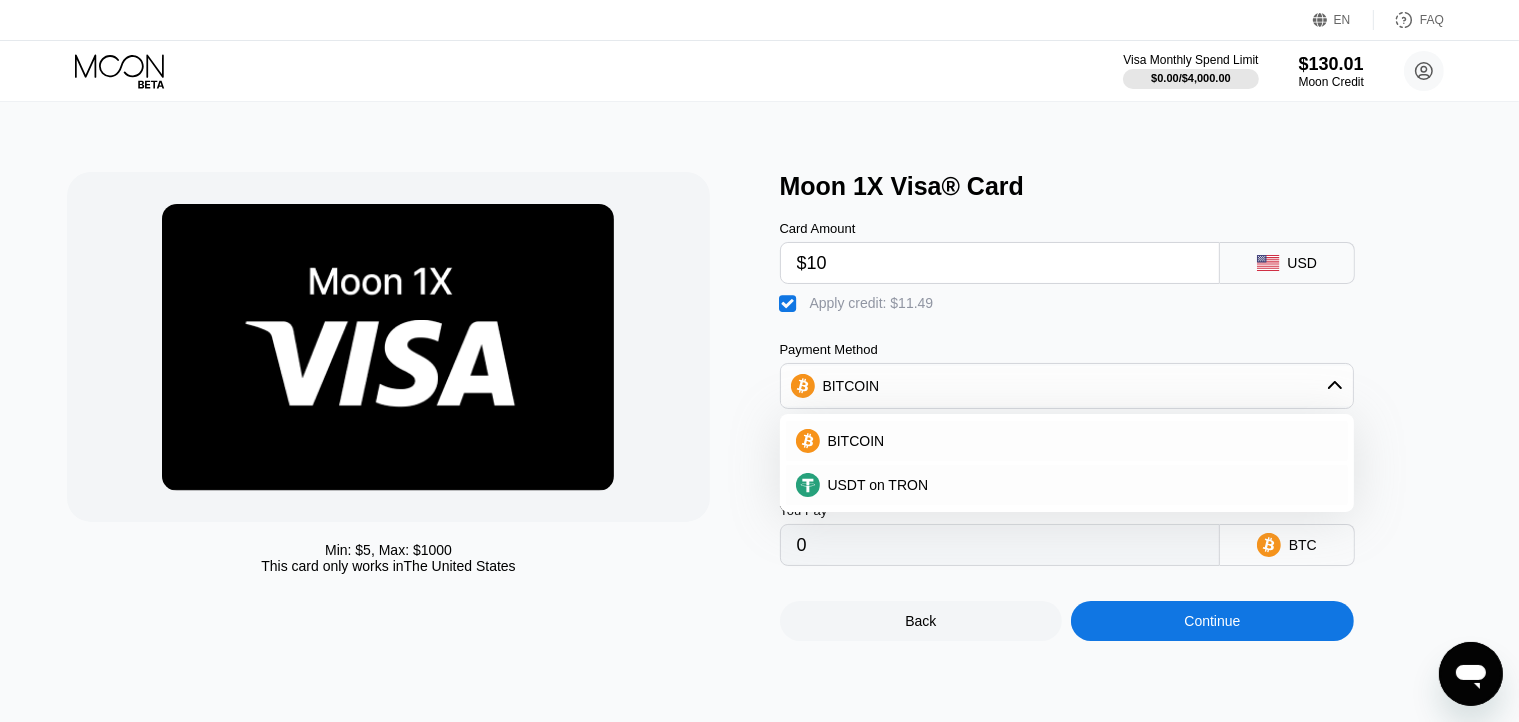 click on "Apply credit: $11.49" at bounding box center (872, 303) 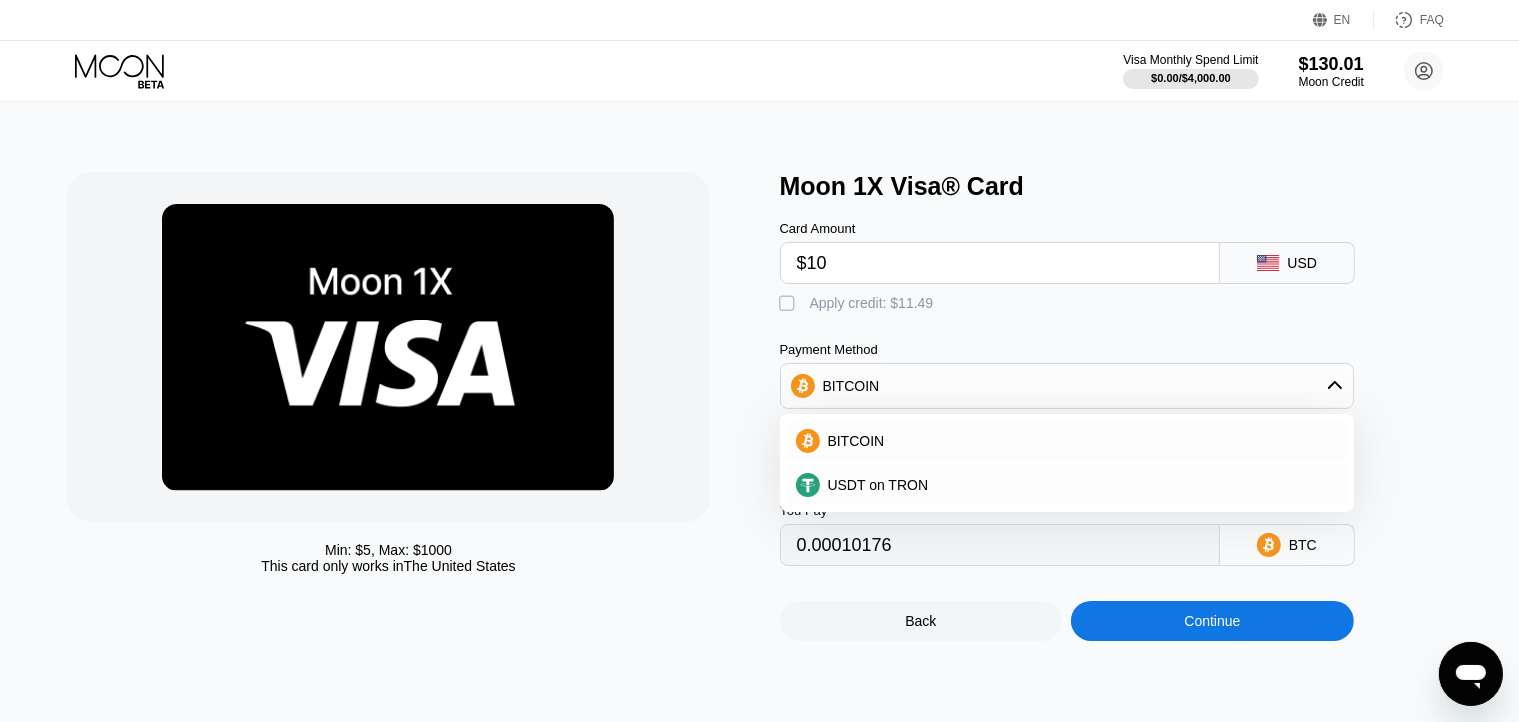 click on "BITCOIN" at bounding box center (1067, 386) 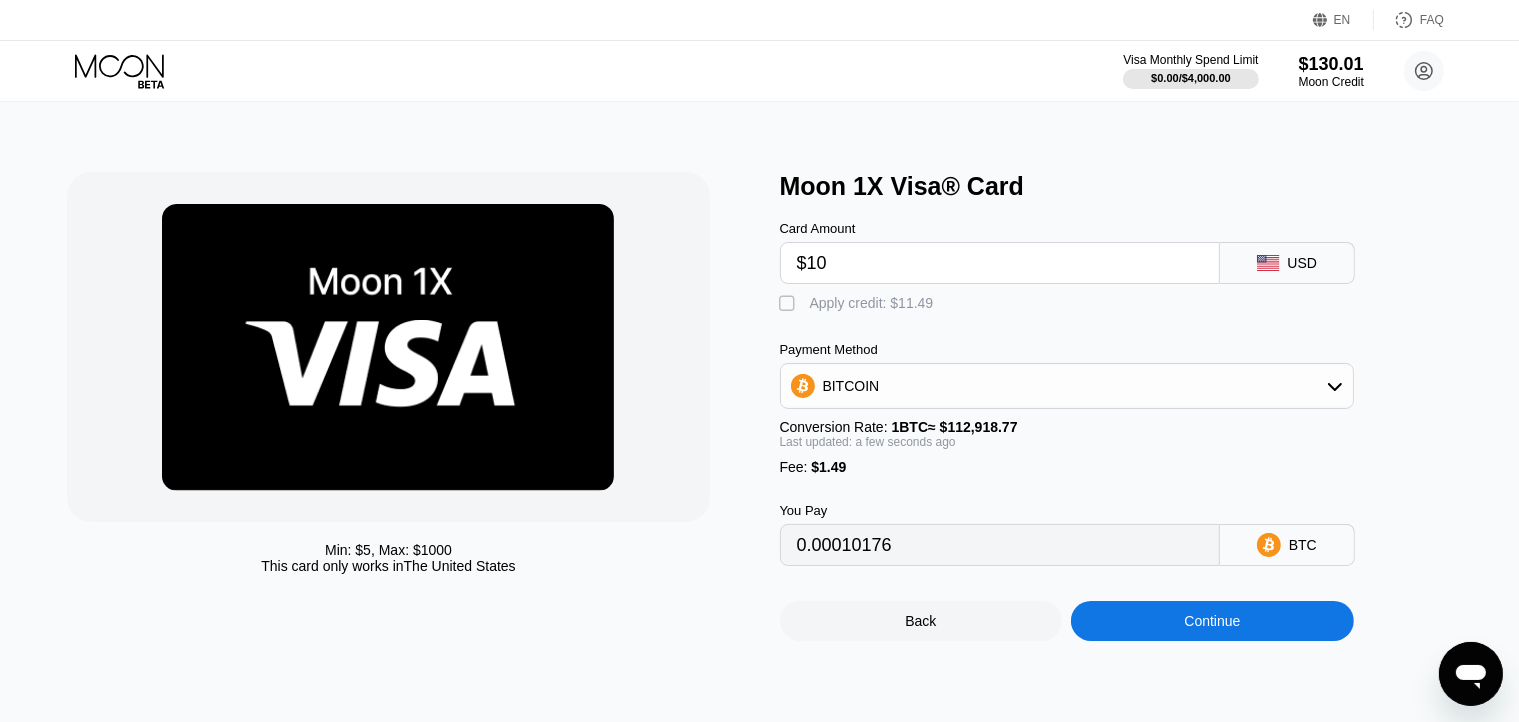 click on " Apply credit: $11.49" at bounding box center (862, 304) 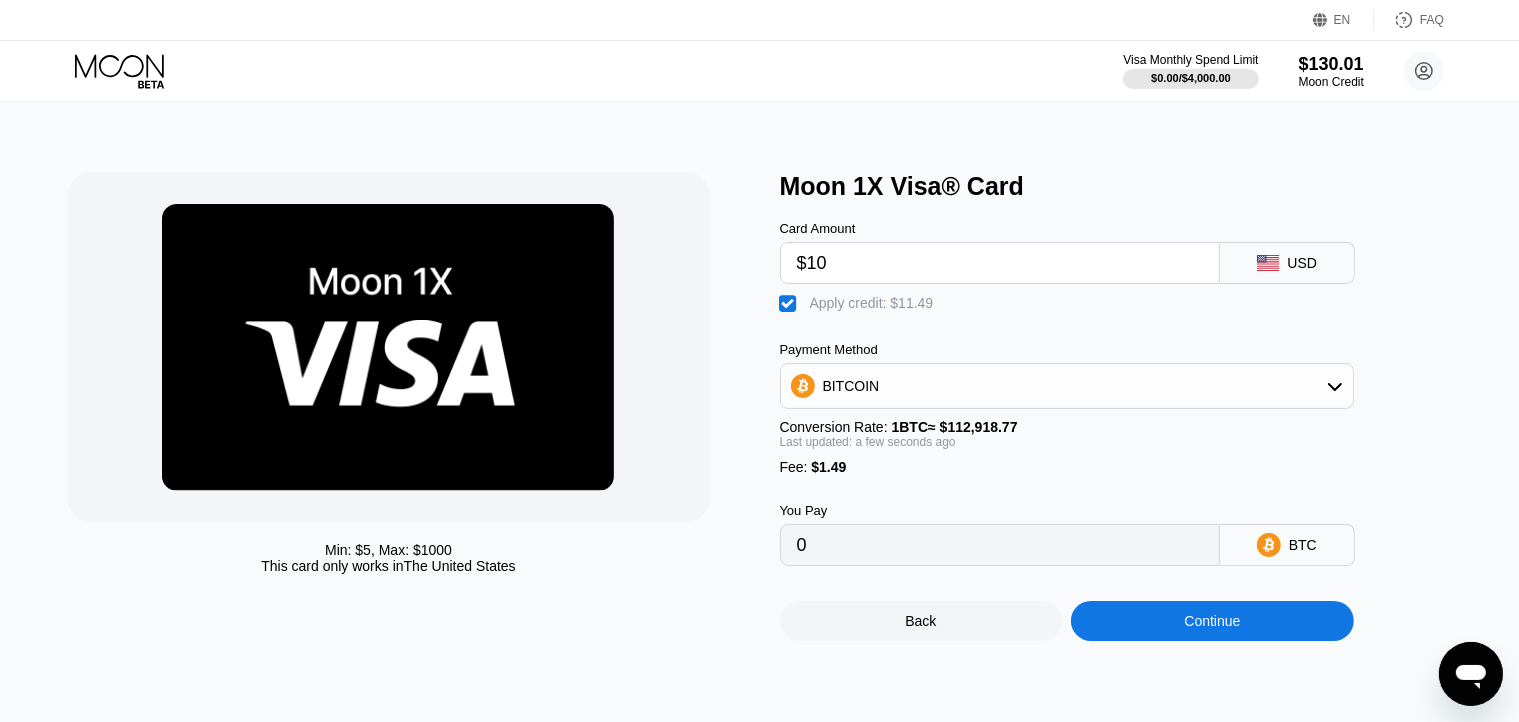 click on "Min: $ 5 , Max: $ 1000 This card only works in  The United States" at bounding box center (413, 406) 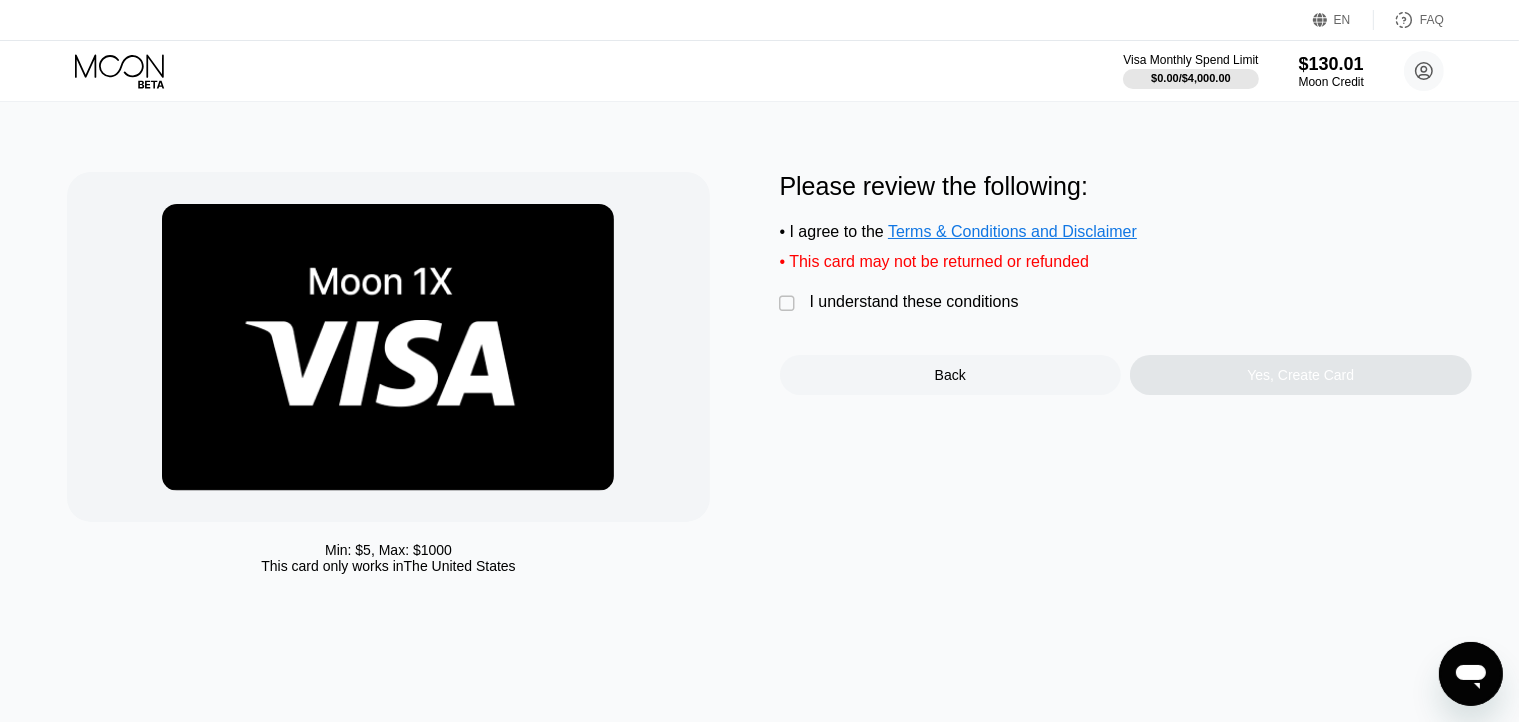 click on "" at bounding box center (790, 304) 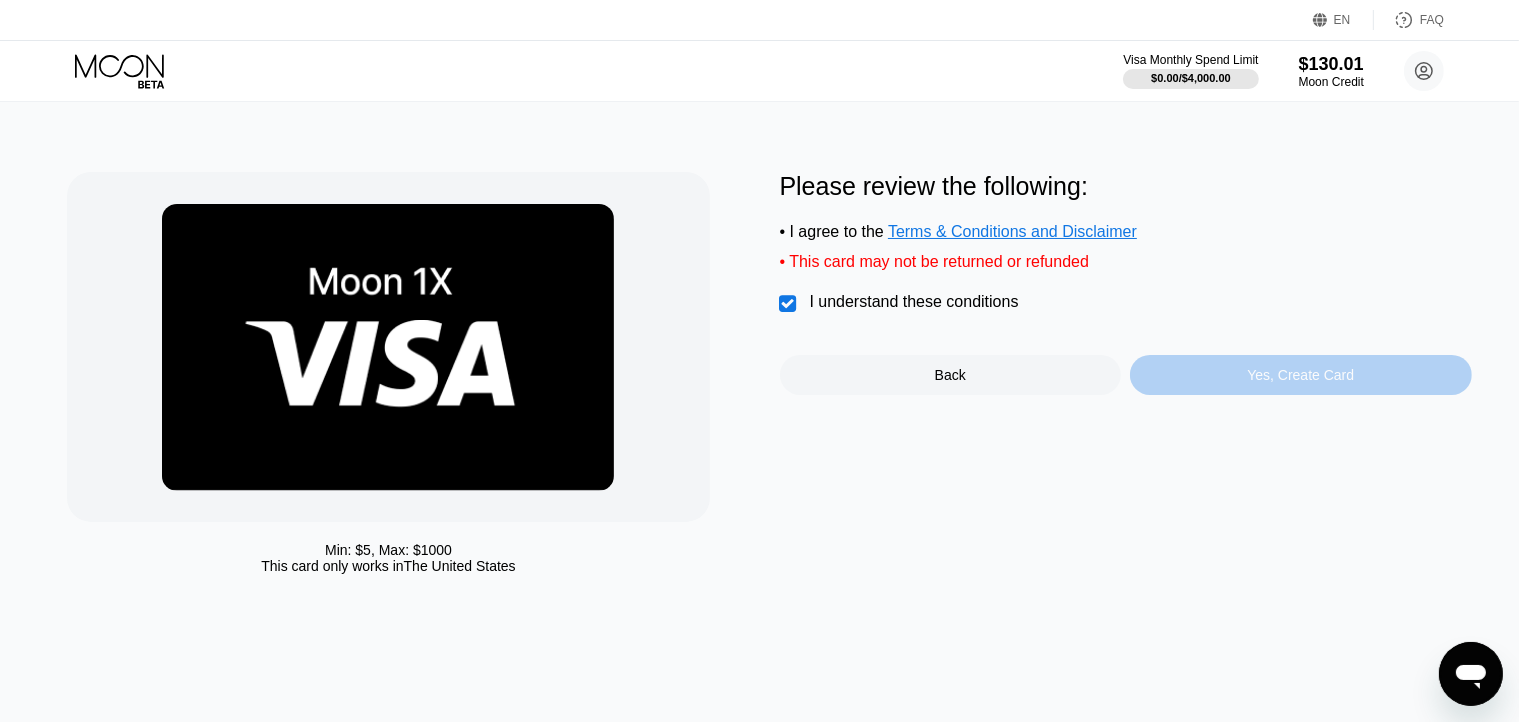 click on "Yes, Create Card" at bounding box center [1300, 375] 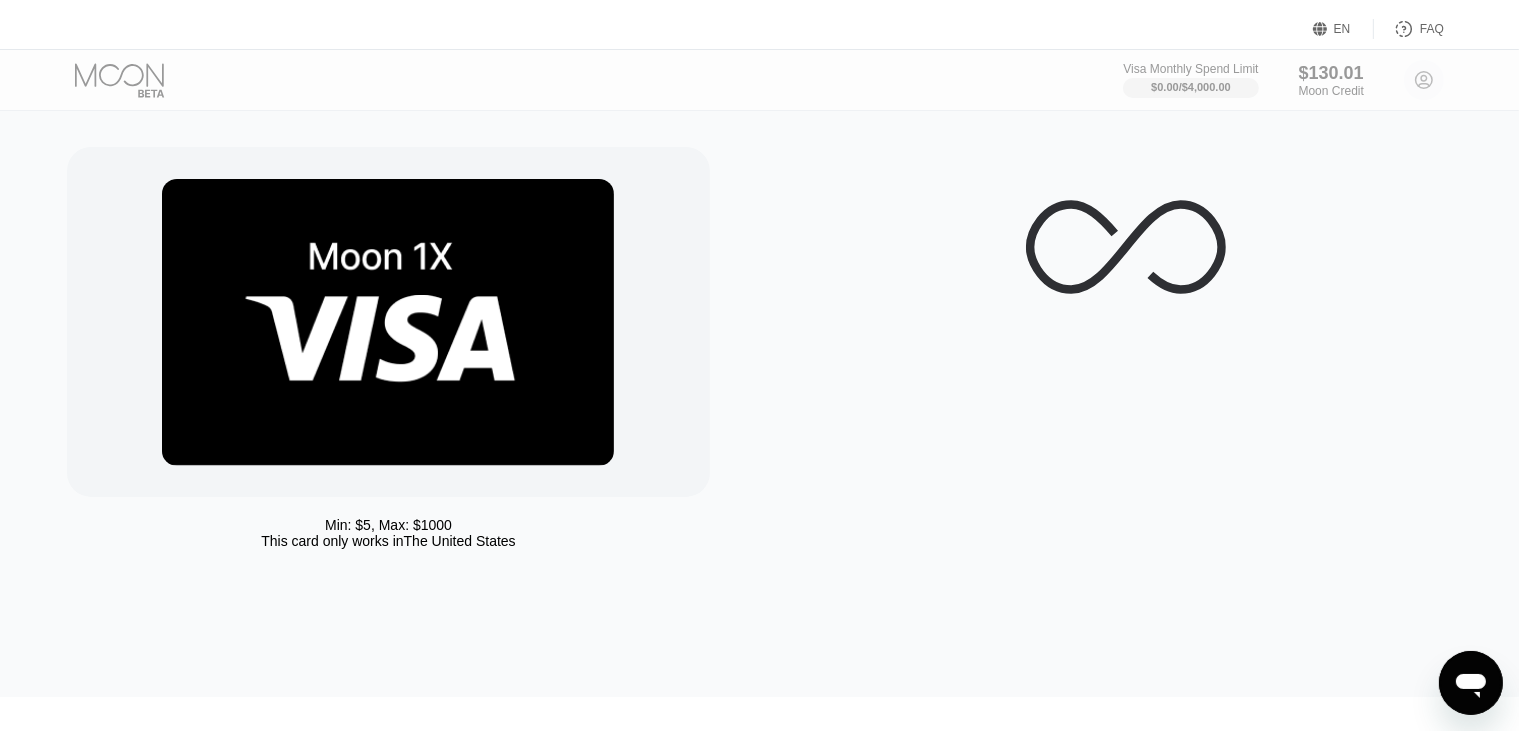 scroll, scrollTop: 0, scrollLeft: 0, axis: both 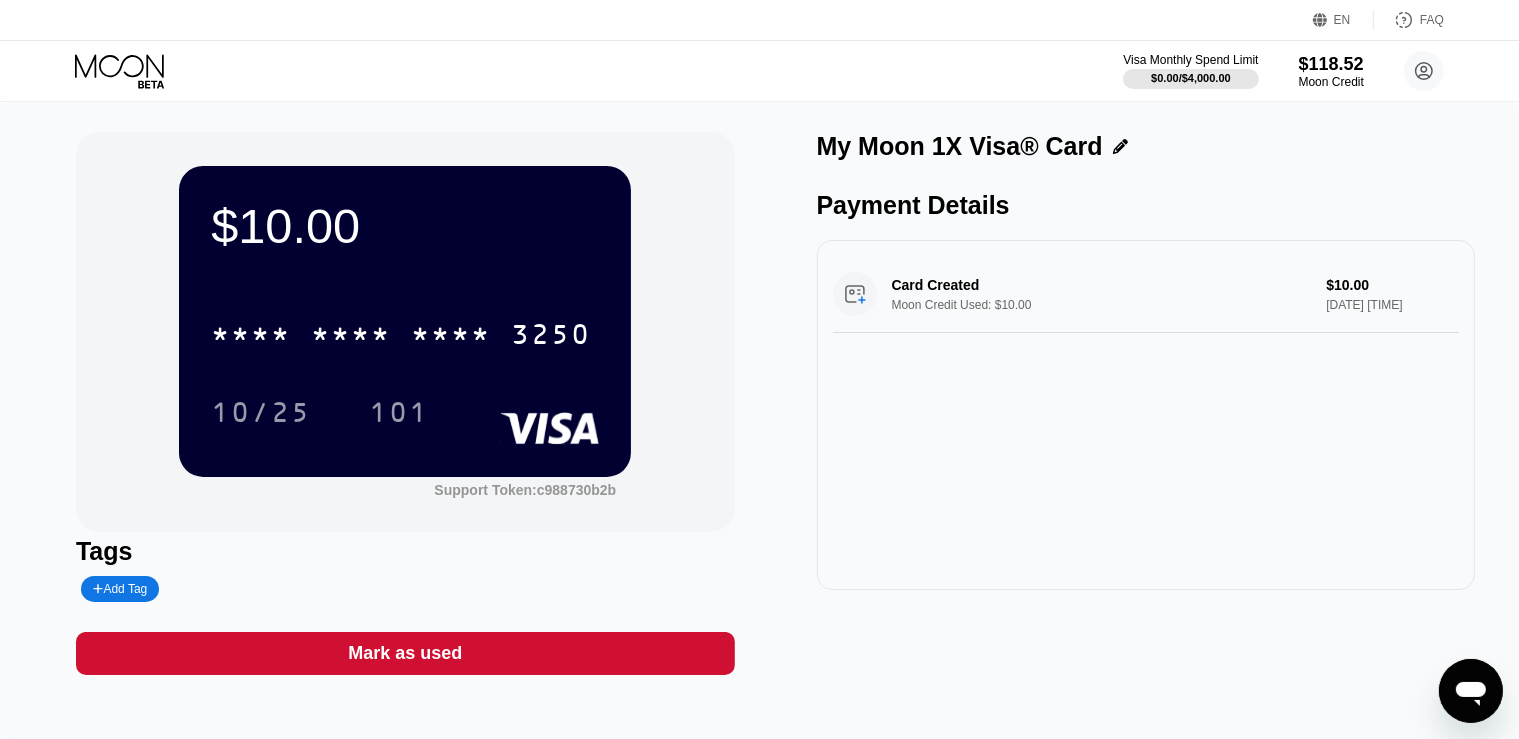 click on "$10.00 * * * * * * * * * * * * 3250 10/25 101 Support Token:  c988730b2b Tags  Add Tag Mark as used My Moon 1X Visa® Card Payment Details Card Created Moon Credit Used: $10.00 $10.00 Aug 06, 2025 12:32 AM" at bounding box center [759, 420] 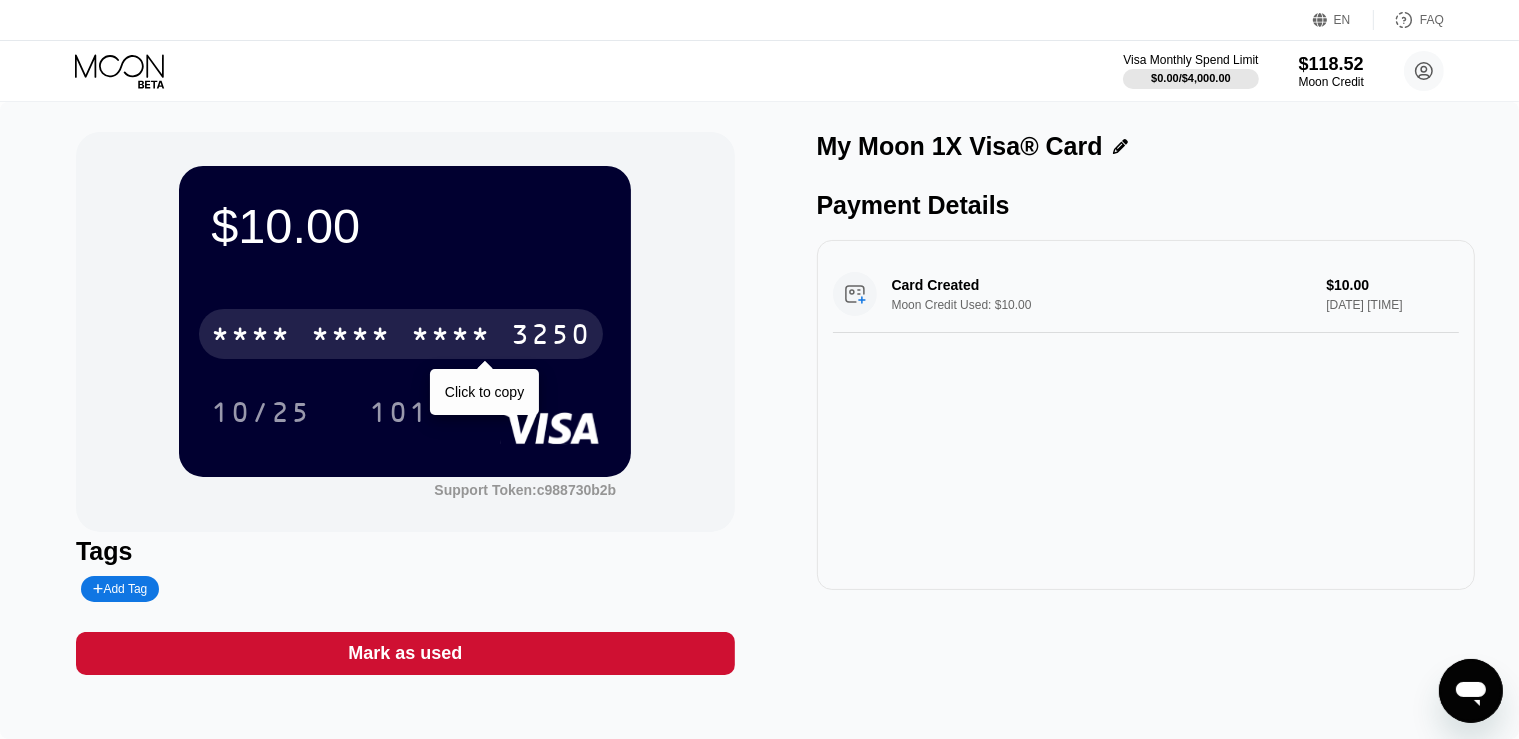 click on "* * * *" at bounding box center [451, 337] 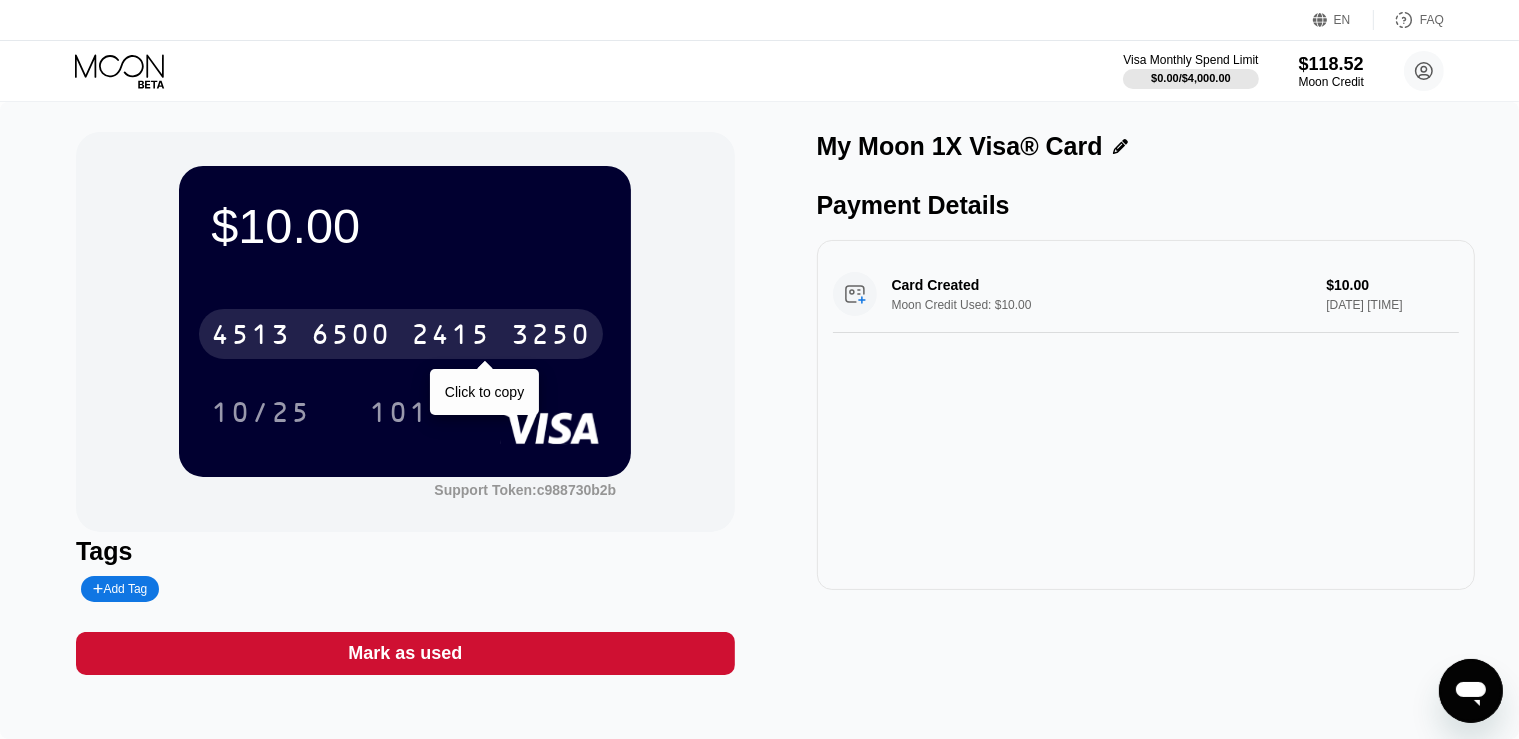 click on "$10.00 4513 6500 2415 3250 Click to copy 10/25 101 Support Token:  c988730b2b Tags  Add Tag Mark as used My Moon 1X Visa® Card Payment Details Card Created Moon Credit Used: $10.00 $10.00 Aug 06, 2025 12:32 AM" at bounding box center (759, 420) 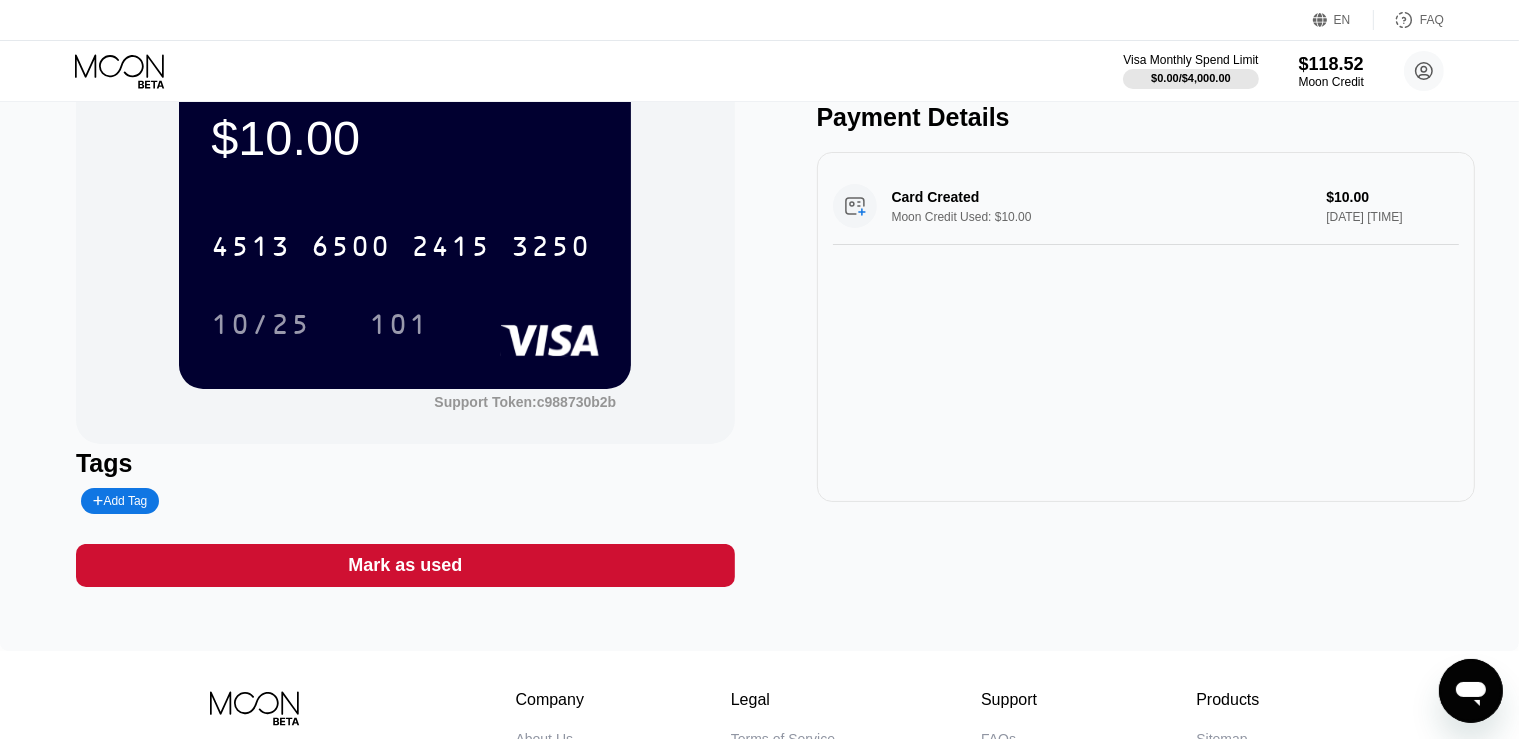 scroll, scrollTop: 0, scrollLeft: 0, axis: both 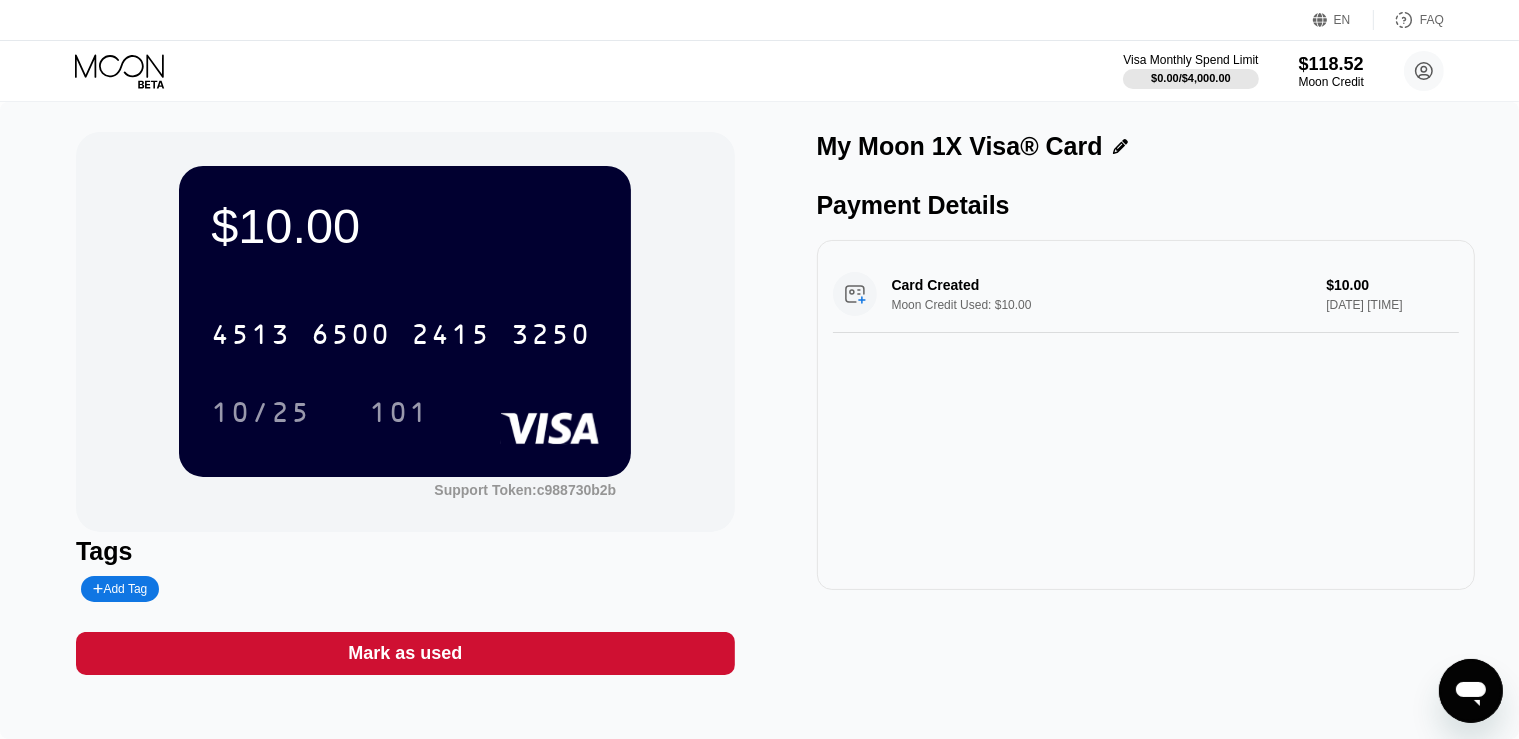 drag, startPoint x: 555, startPoint y: 120, endPoint x: 569, endPoint y: 112, distance: 16.124516 